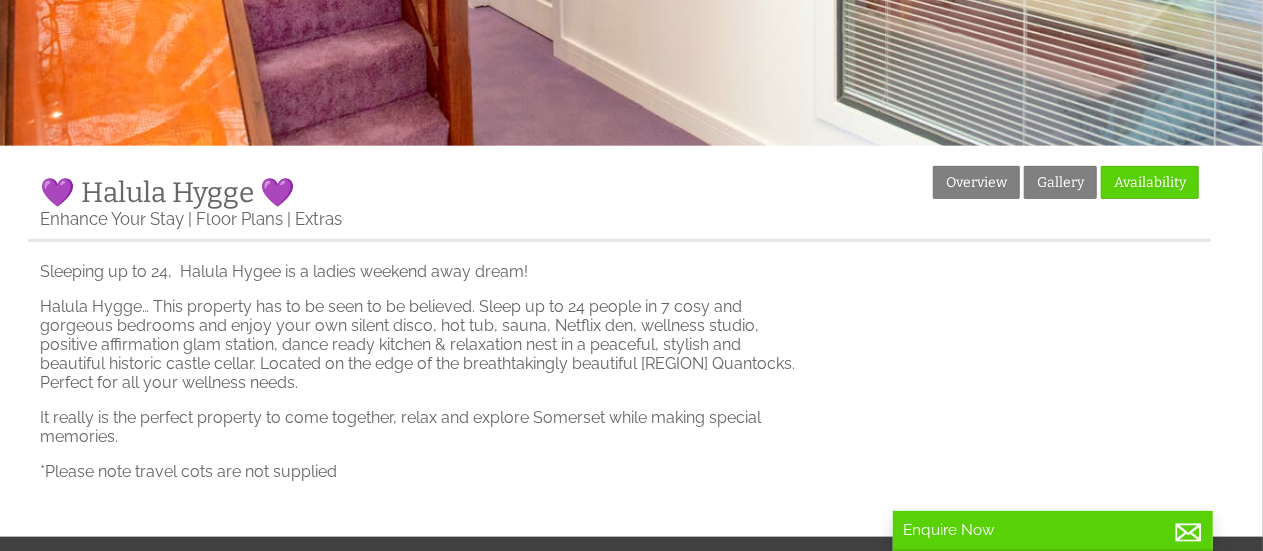 scroll, scrollTop: 397, scrollLeft: 0, axis: vertical 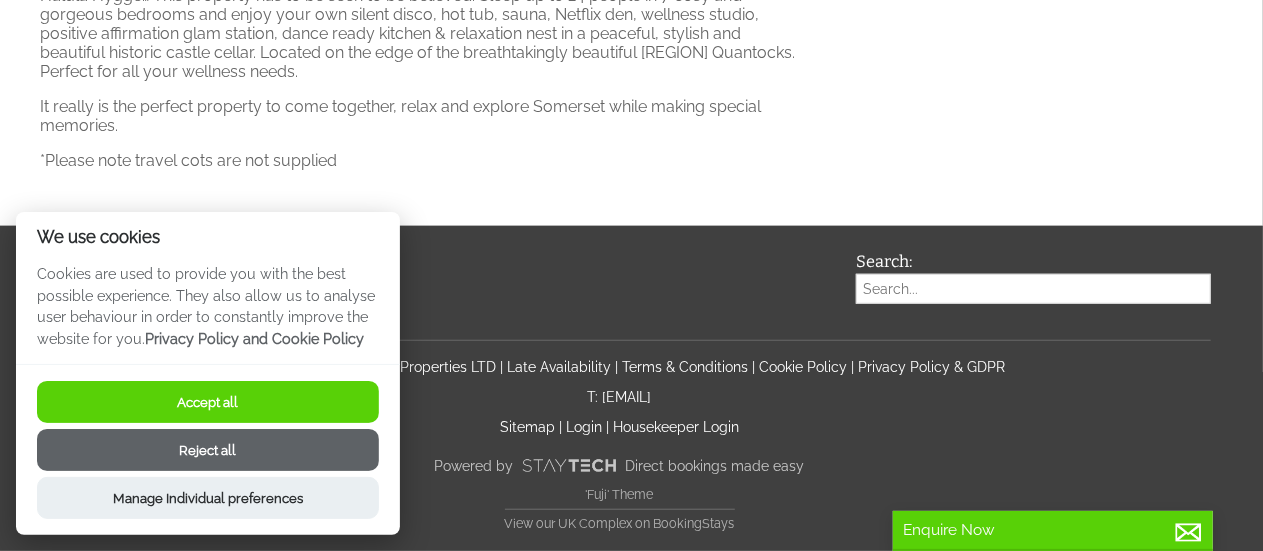 click on "Accept all" at bounding box center (208, 402) 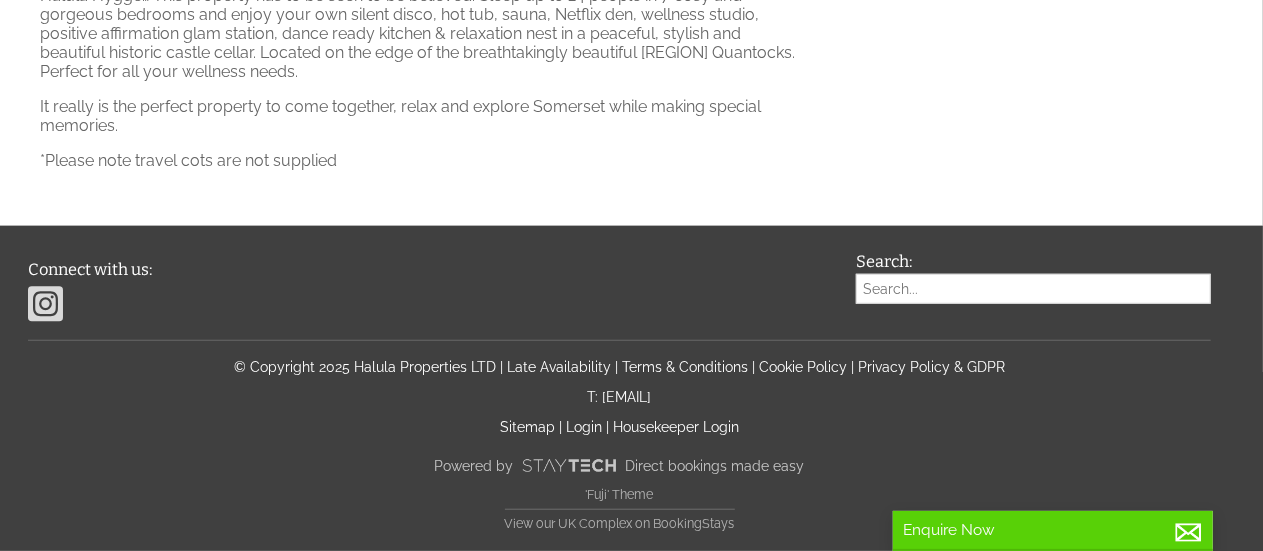 scroll, scrollTop: 284, scrollLeft: 0, axis: vertical 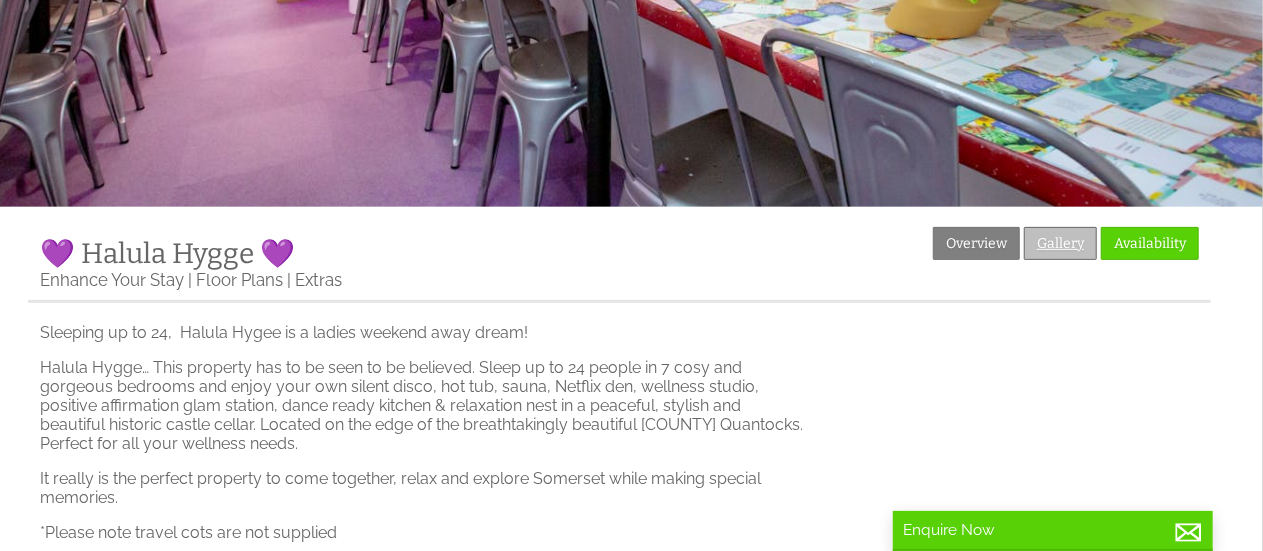 click on "Gallery" at bounding box center (1060, 243) 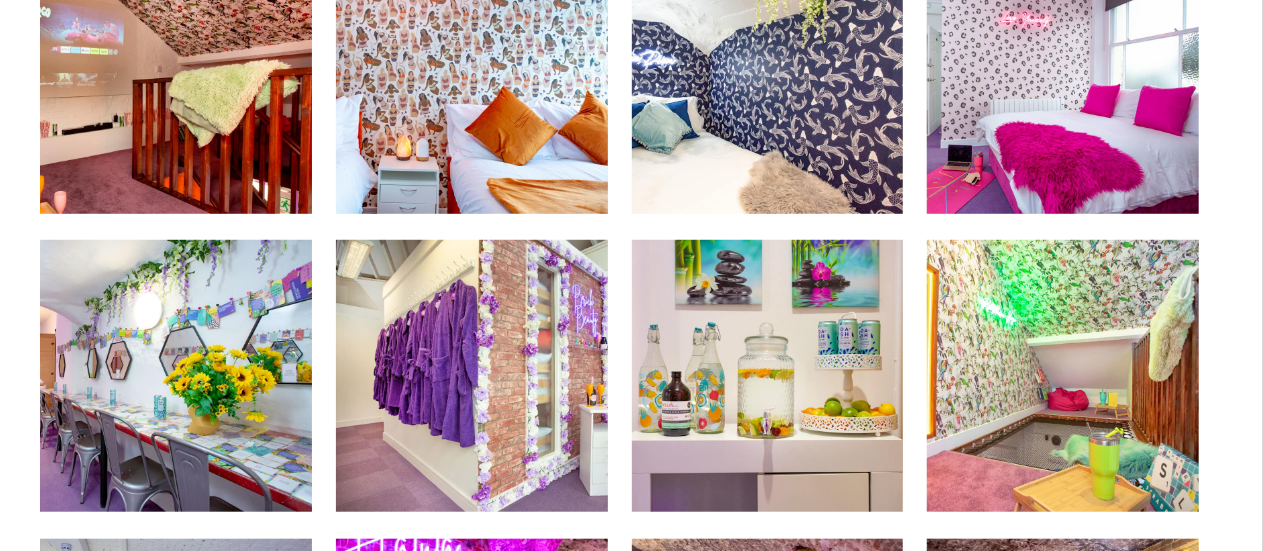 scroll, scrollTop: 642, scrollLeft: 0, axis: vertical 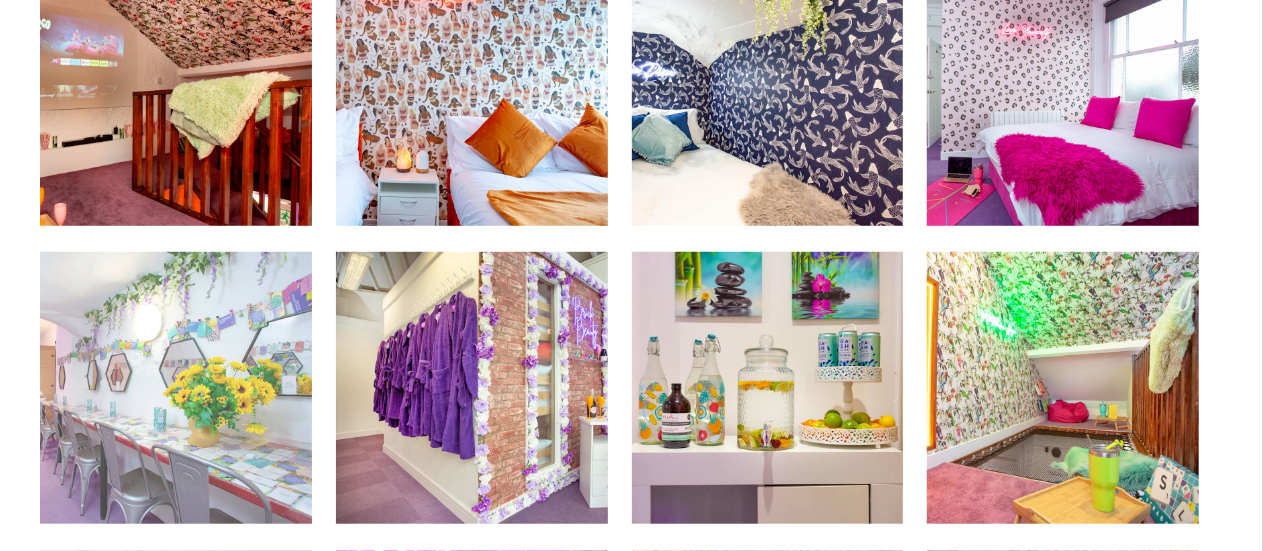 click at bounding box center (176, 388) 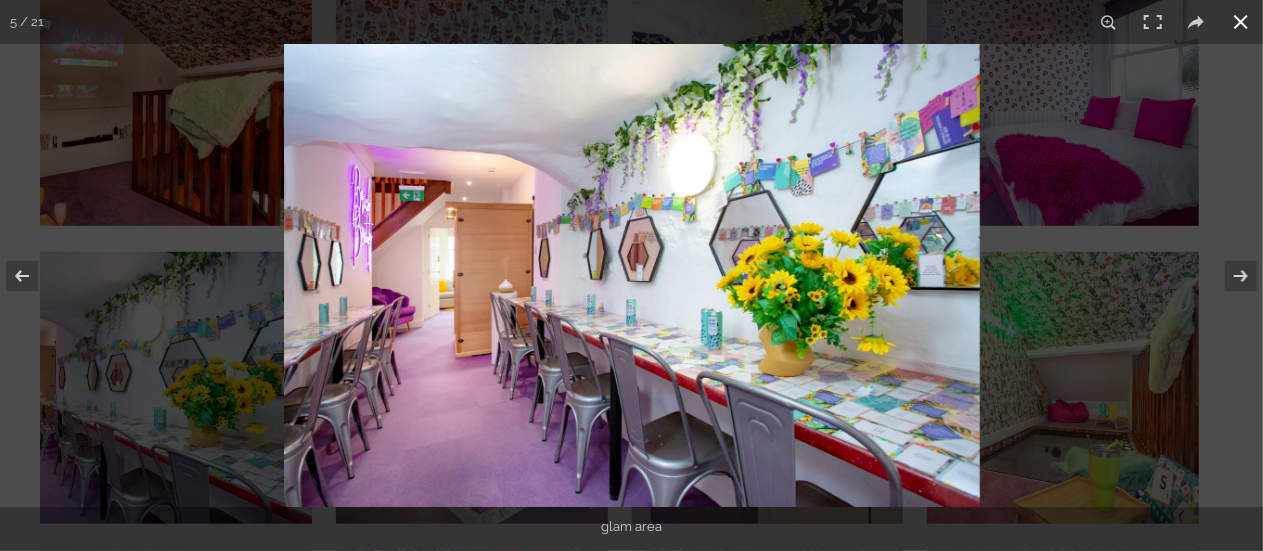 click at bounding box center [1241, 22] 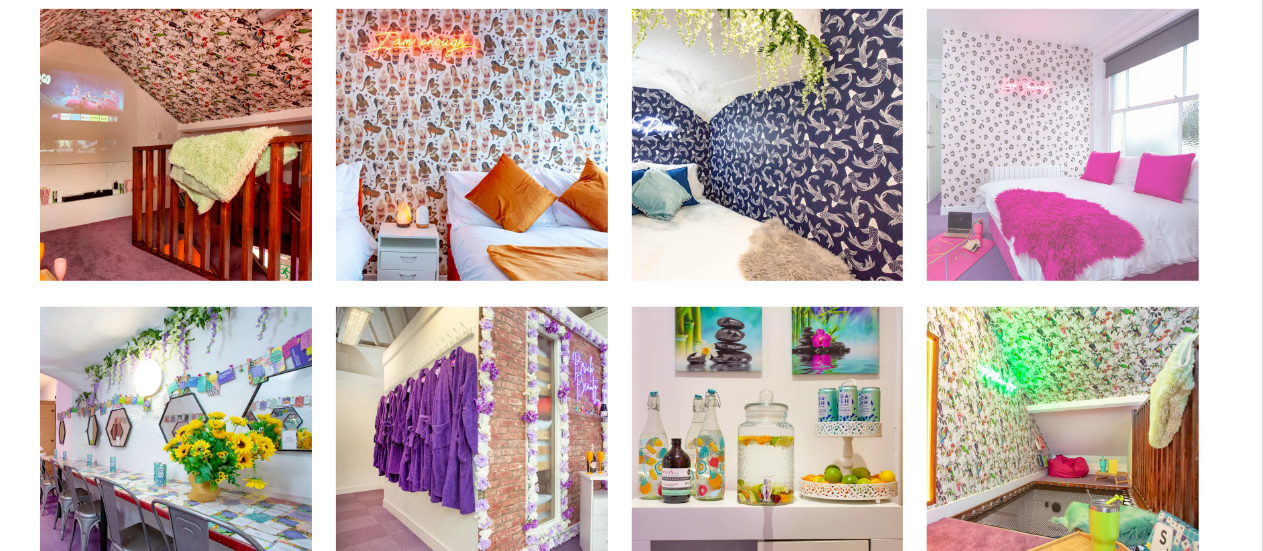 scroll, scrollTop: 959, scrollLeft: 0, axis: vertical 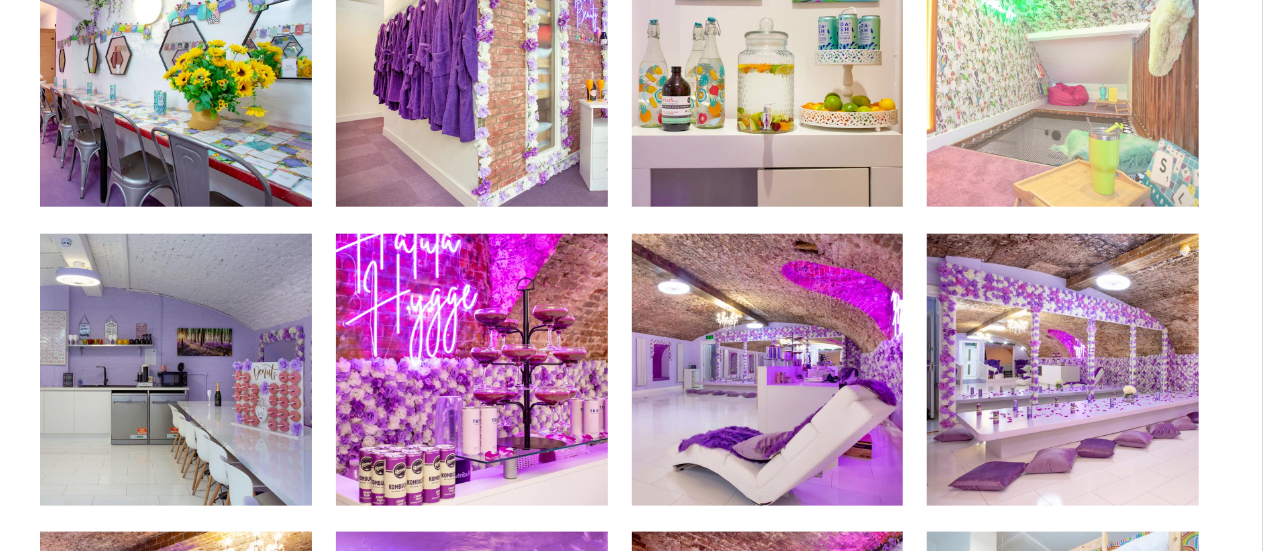 click at bounding box center [1063, 71] 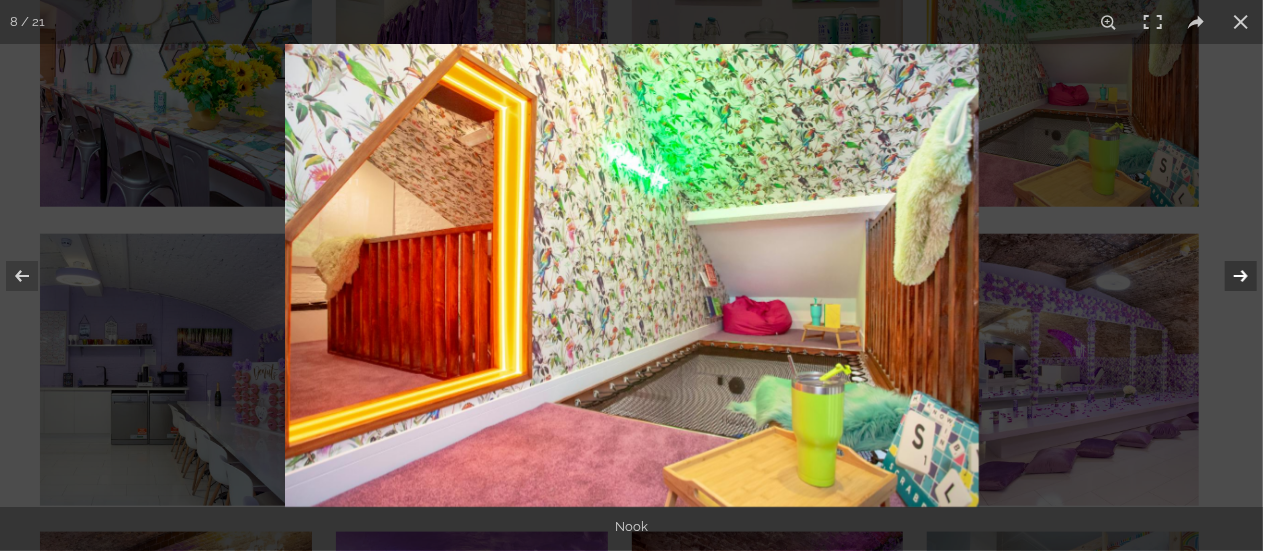 click at bounding box center [1228, 276] 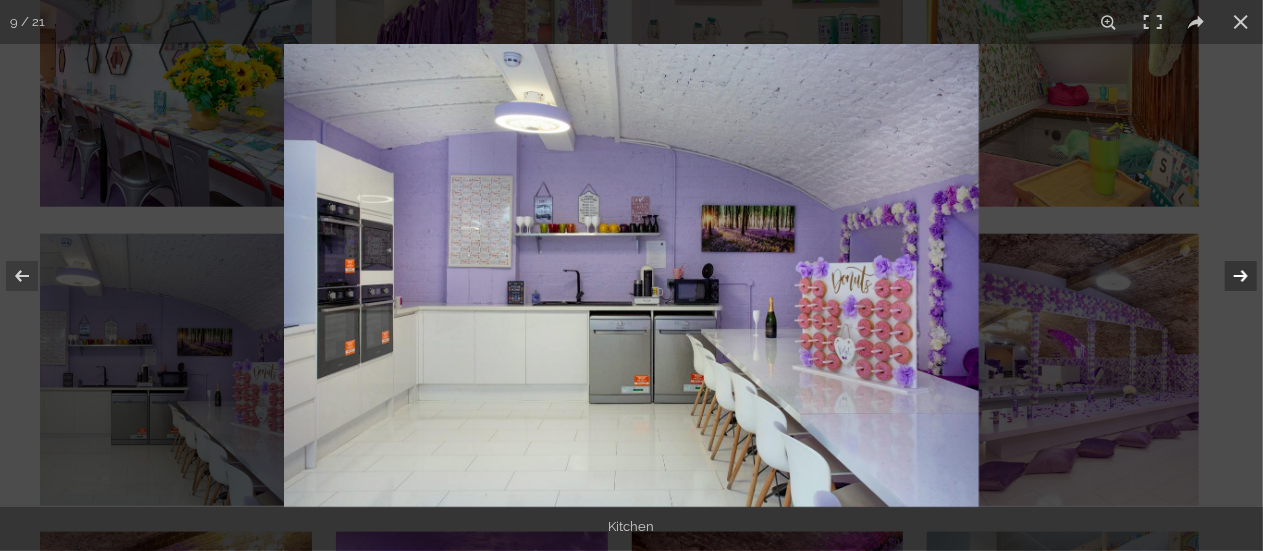 click at bounding box center [1228, 276] 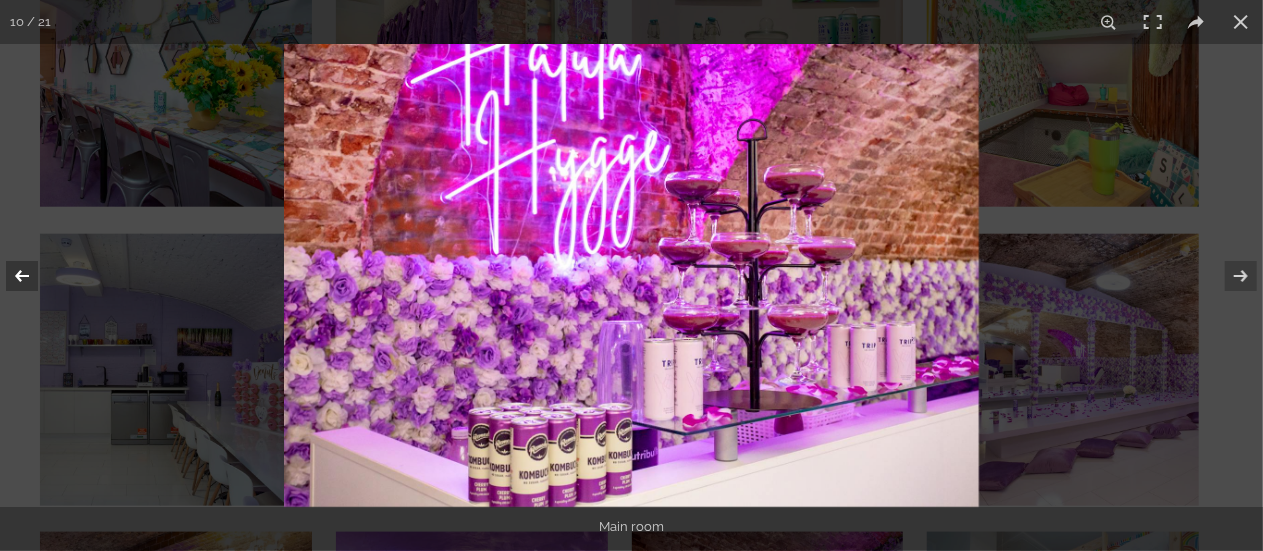 click at bounding box center [35, 276] 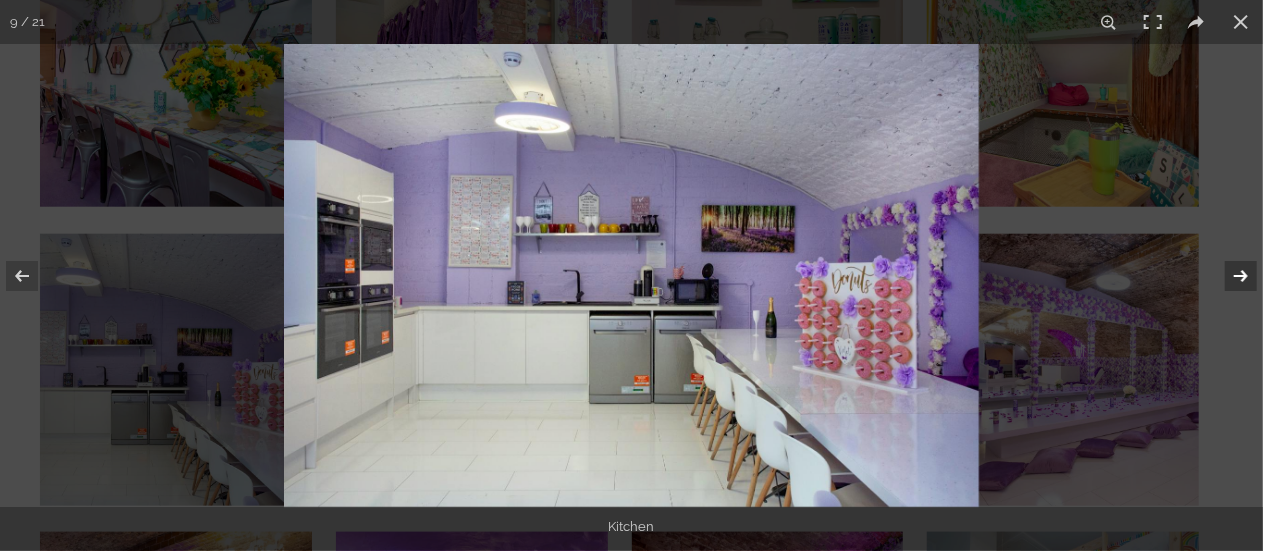 click at bounding box center [1228, 276] 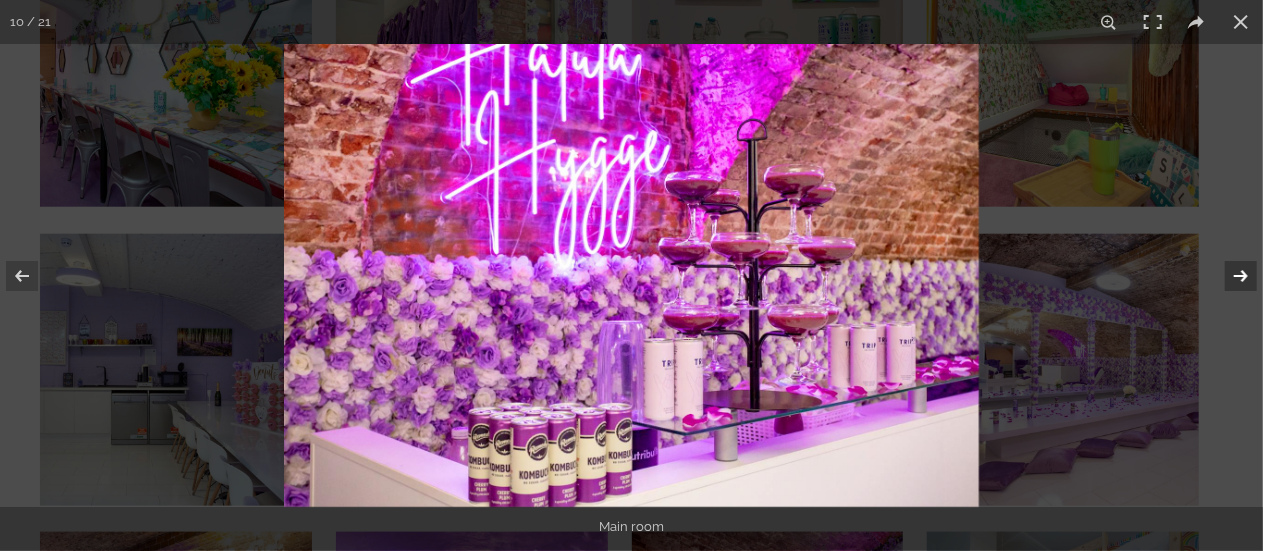 click at bounding box center [1228, 276] 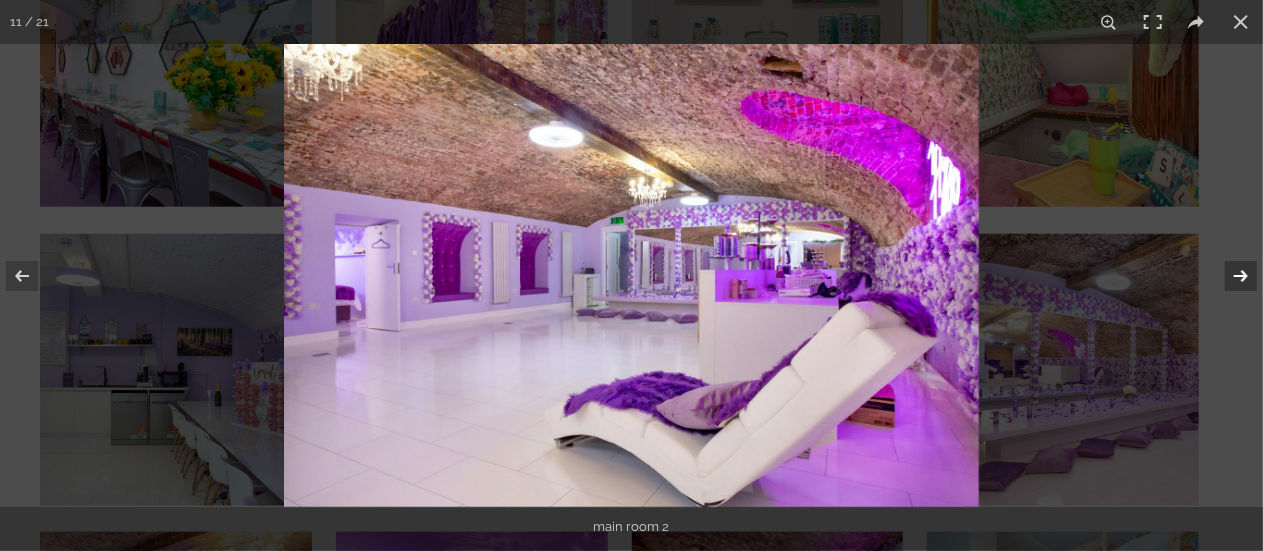 click at bounding box center [1228, 276] 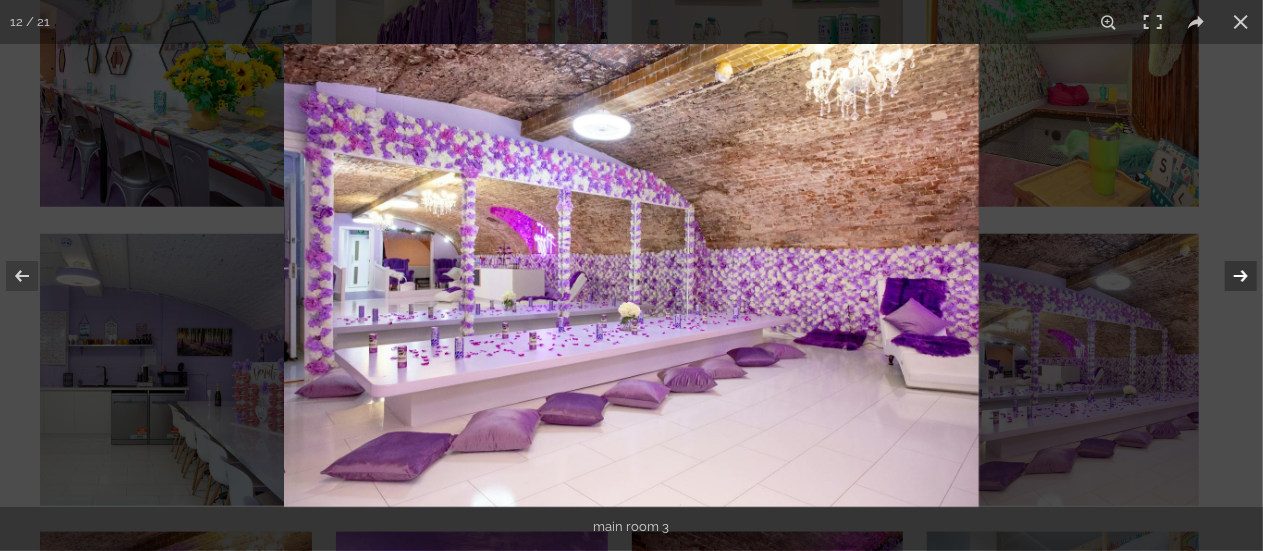 click at bounding box center (1228, 276) 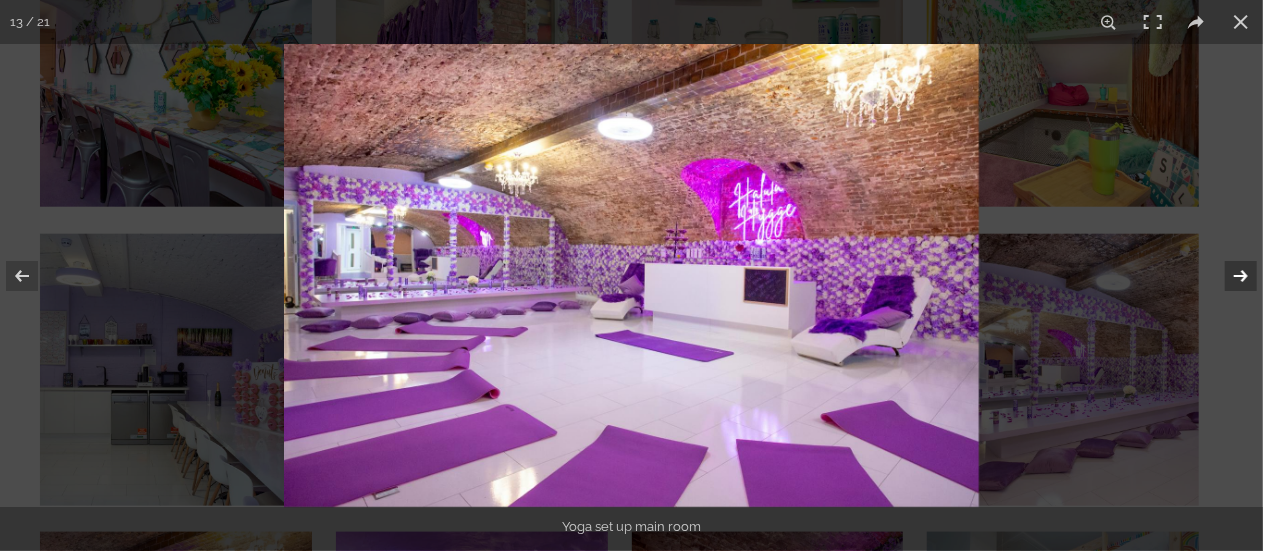 click at bounding box center (1228, 276) 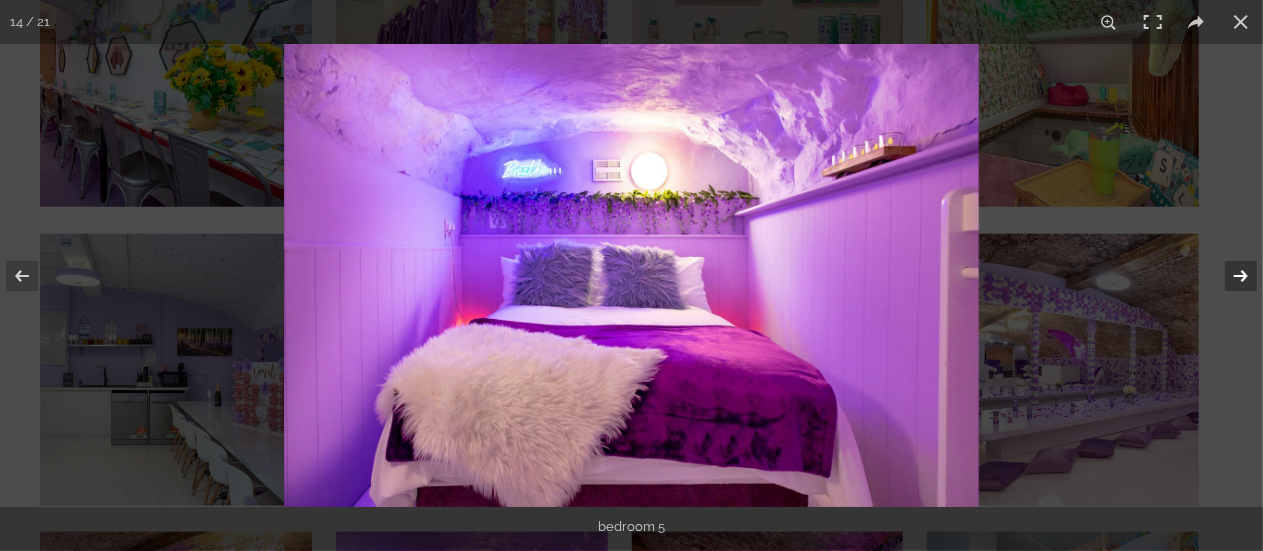 click at bounding box center (1228, 276) 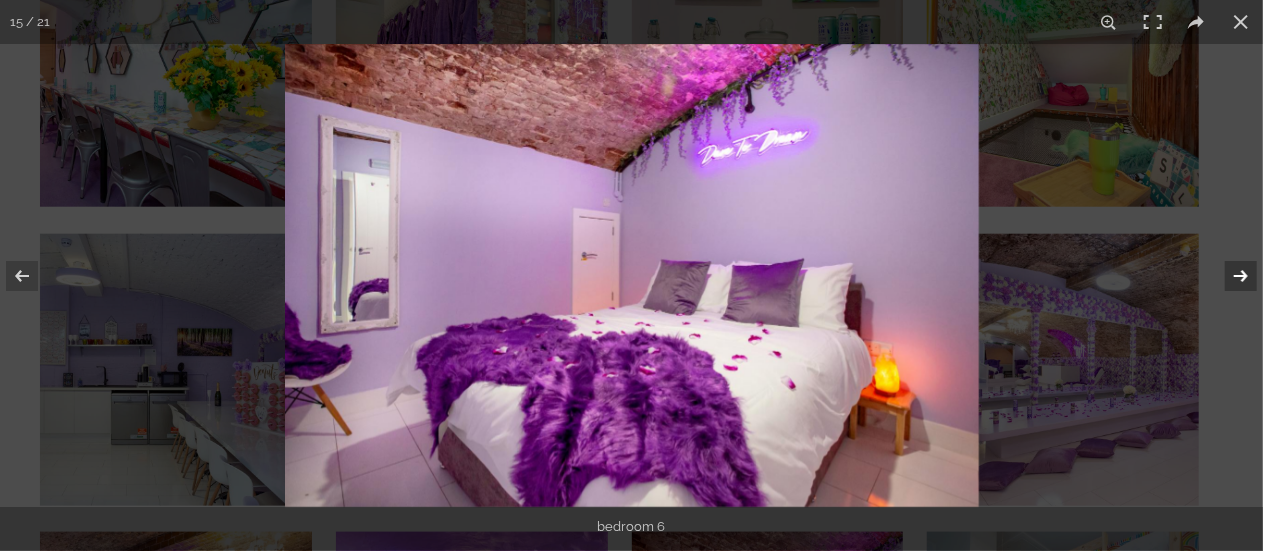 click at bounding box center [1228, 276] 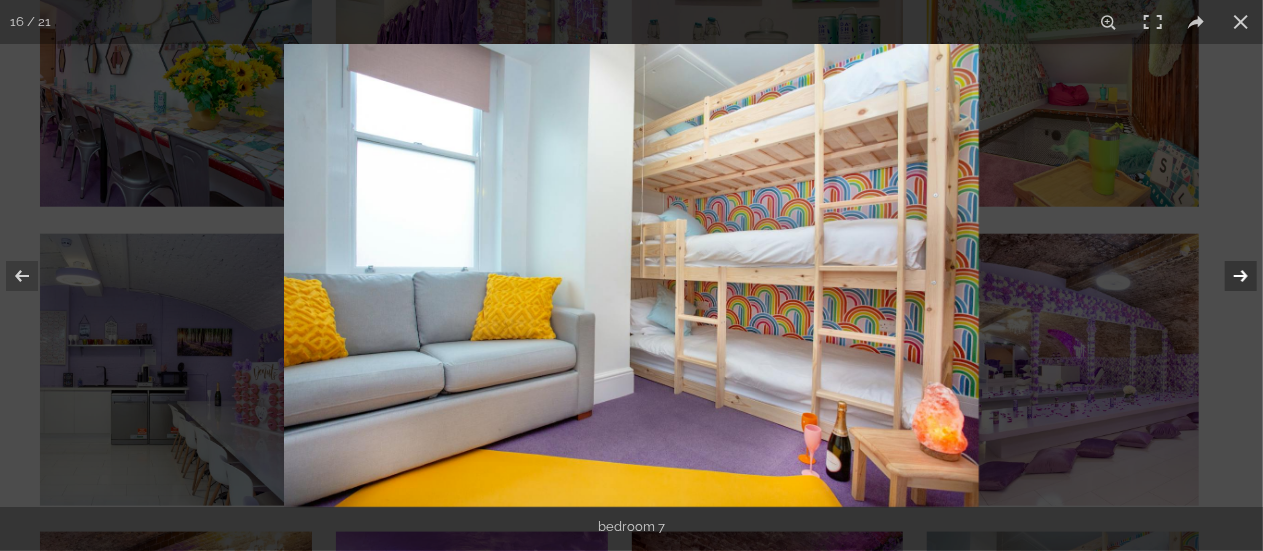 click at bounding box center [1228, 276] 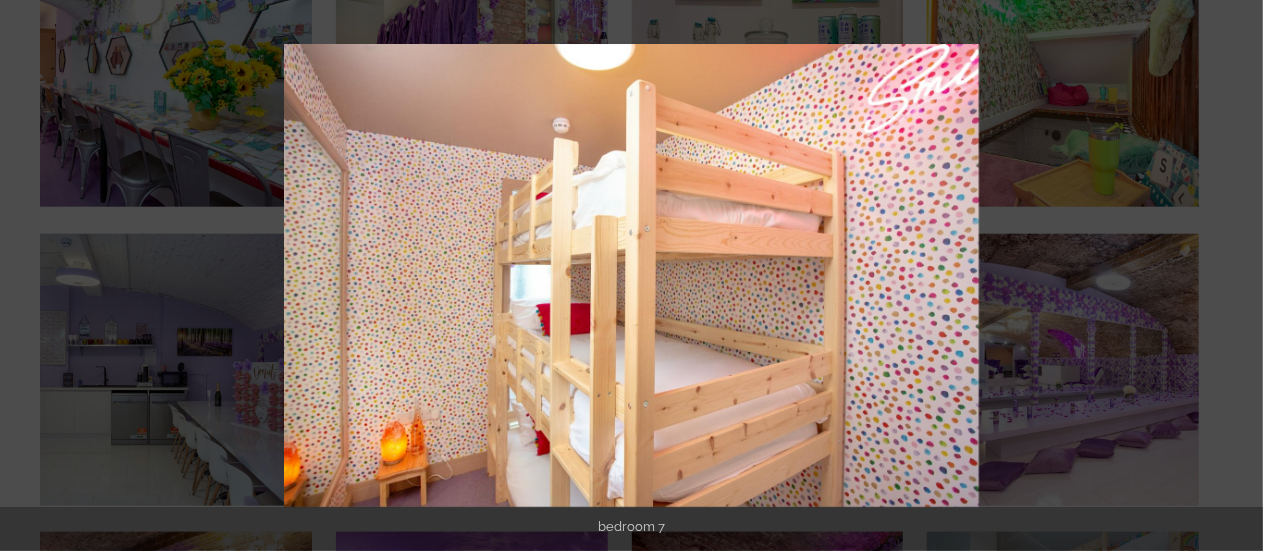 click at bounding box center (1228, 276) 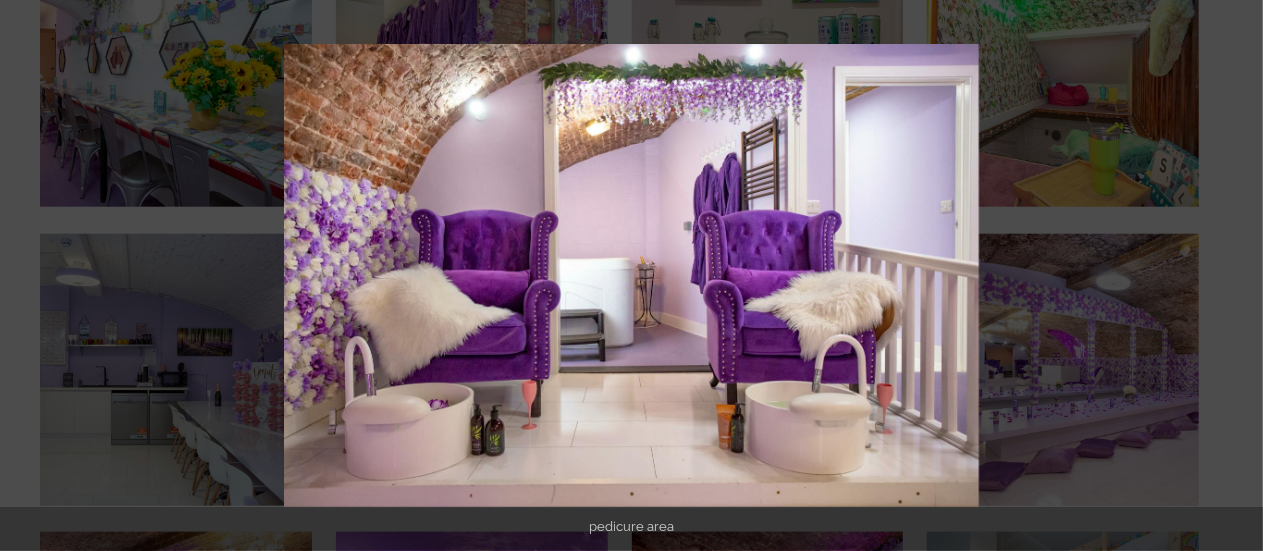 click at bounding box center (1228, 276) 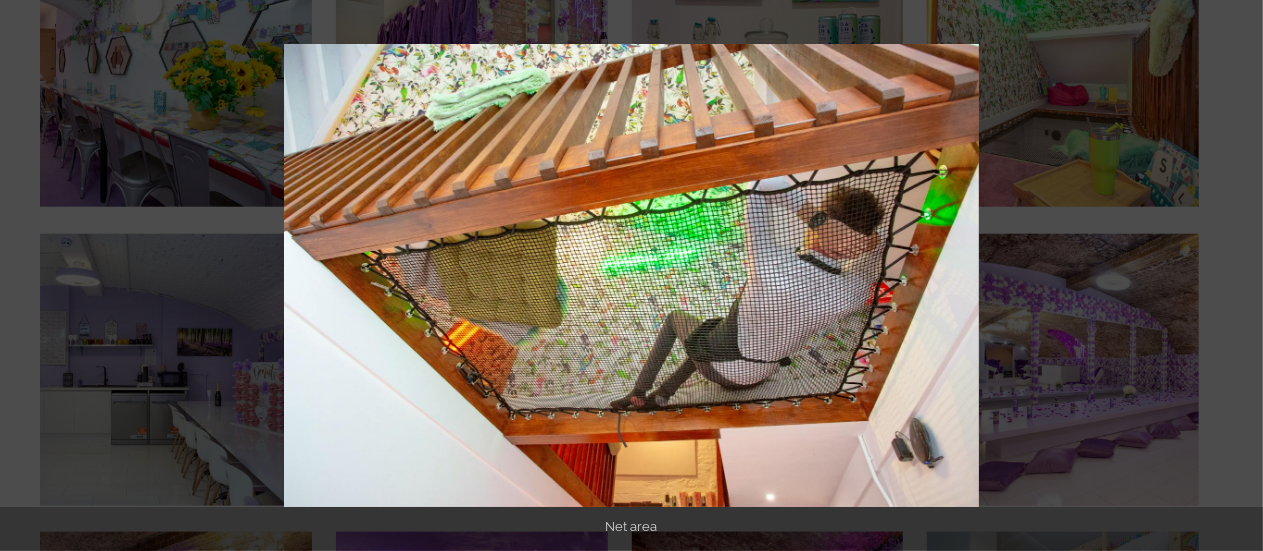 click at bounding box center [1228, 276] 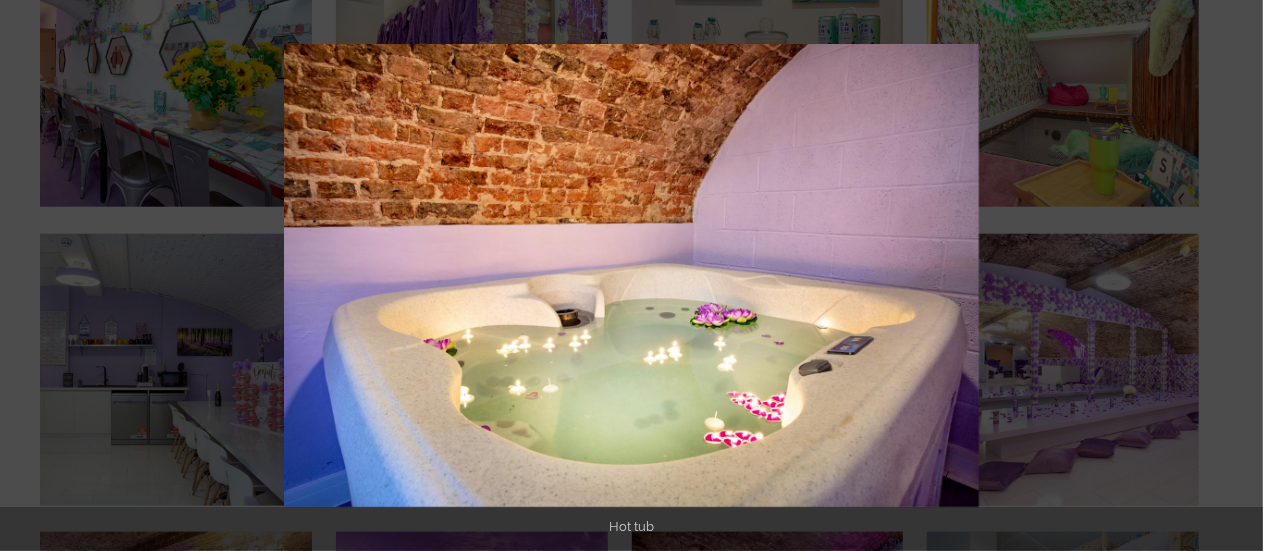 click at bounding box center (1228, 276) 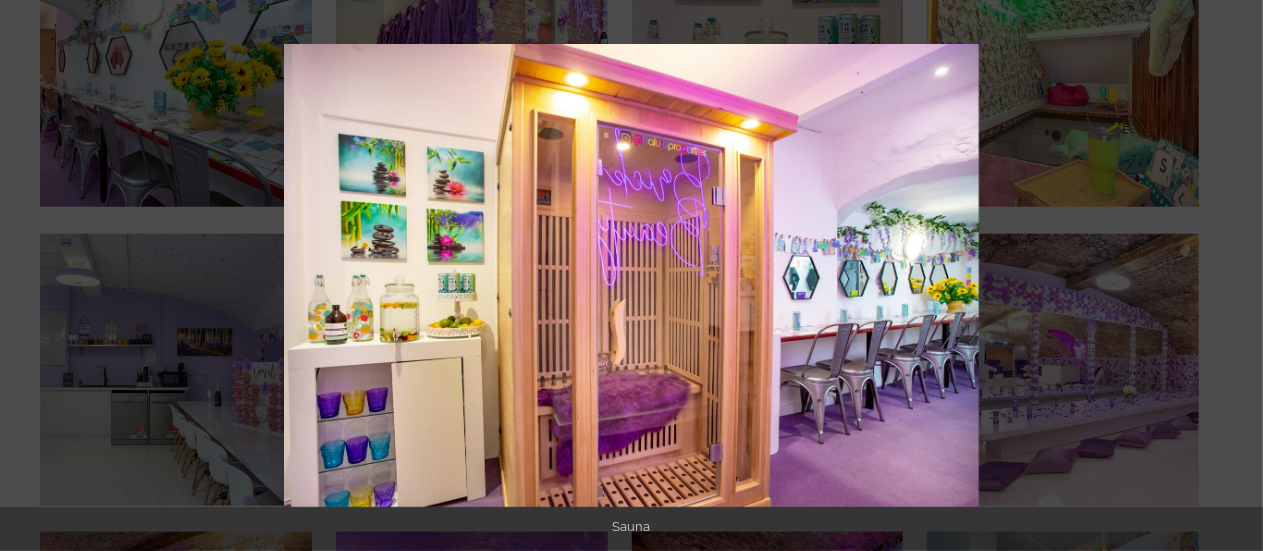 click at bounding box center (1228, 276) 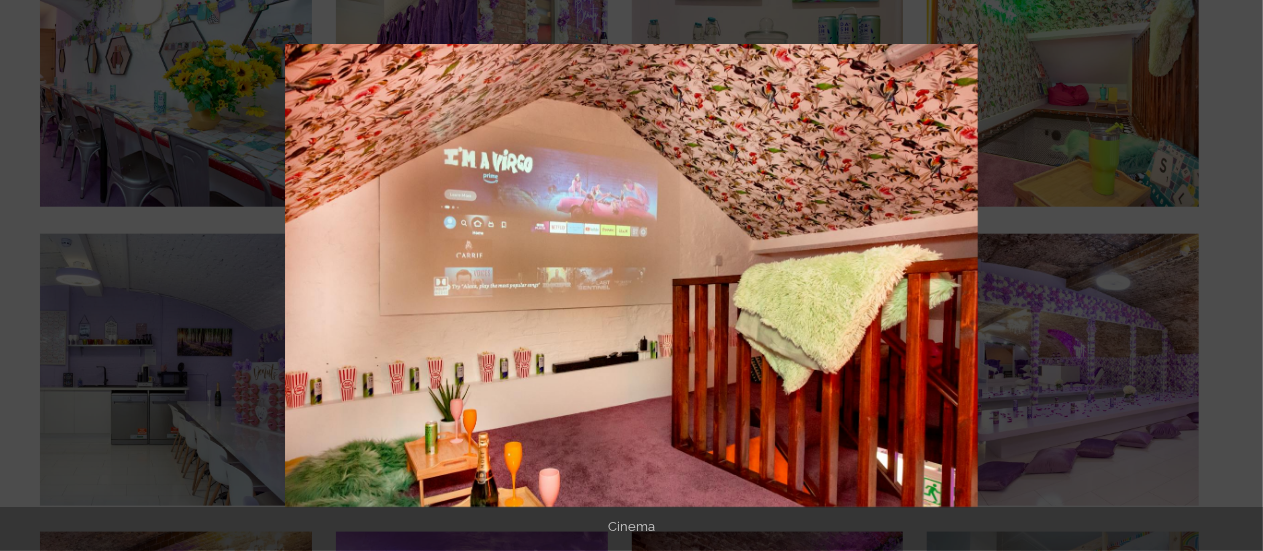 click at bounding box center (1228, 276) 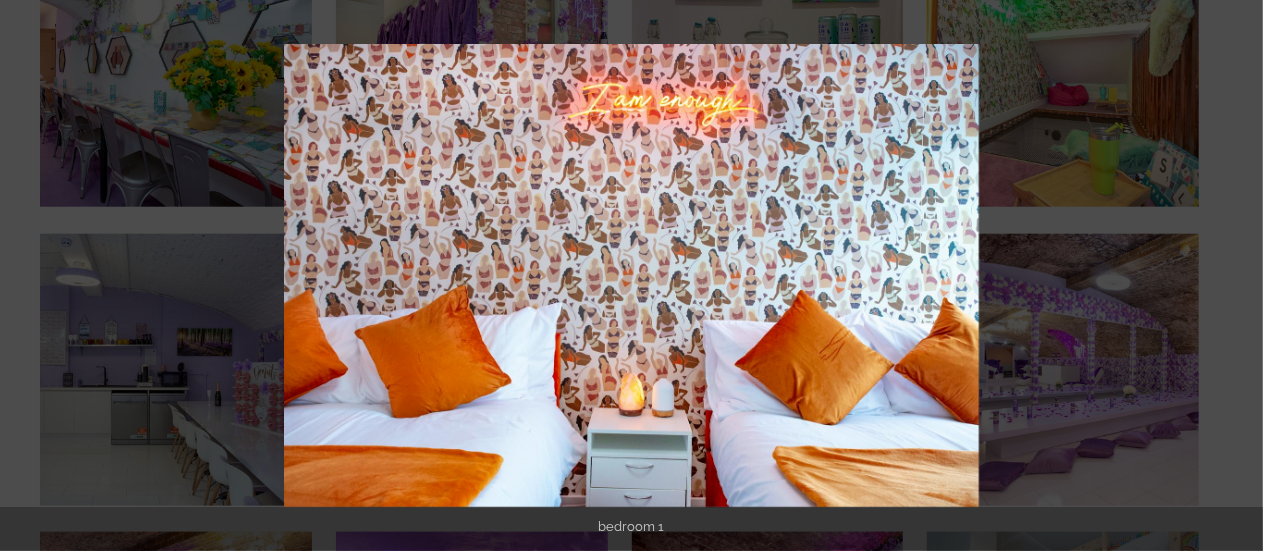 click at bounding box center (1228, 276) 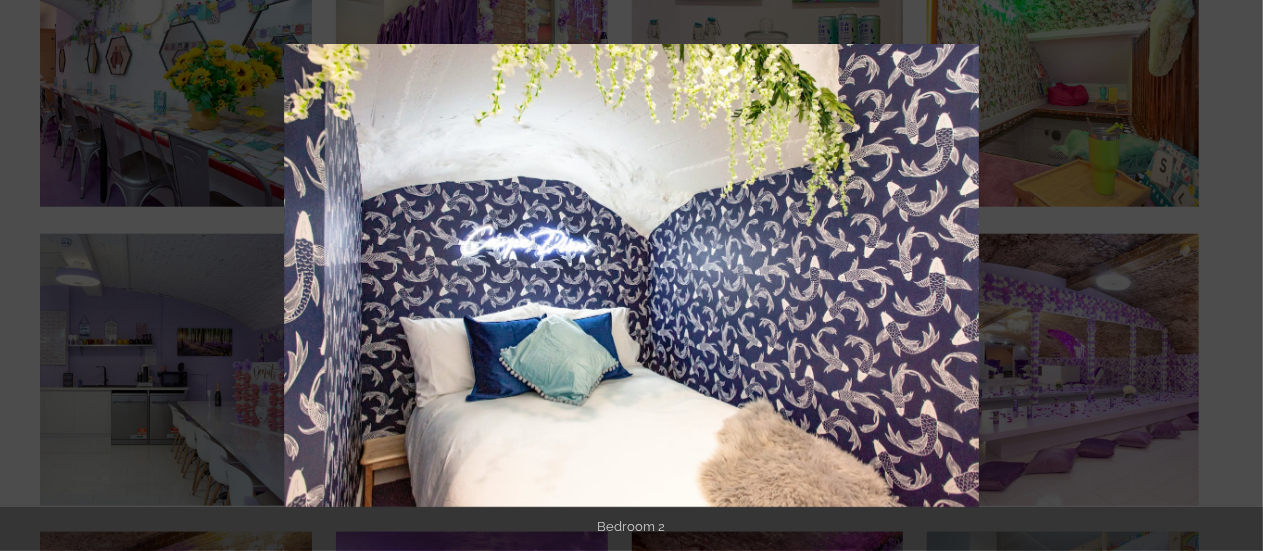 click at bounding box center [1228, 276] 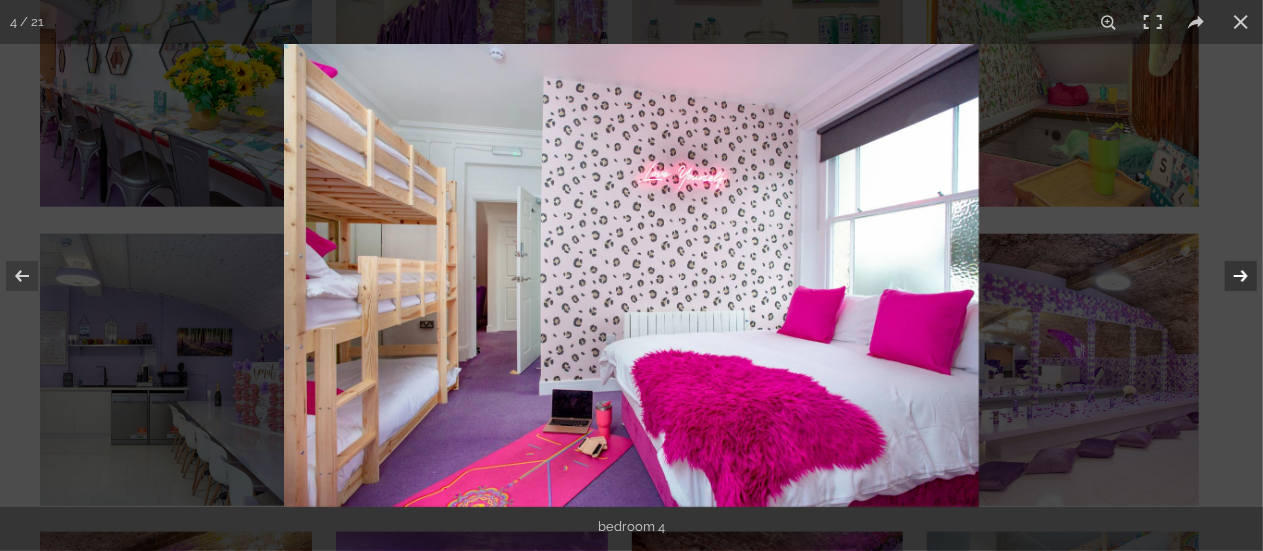 click at bounding box center (1228, 276) 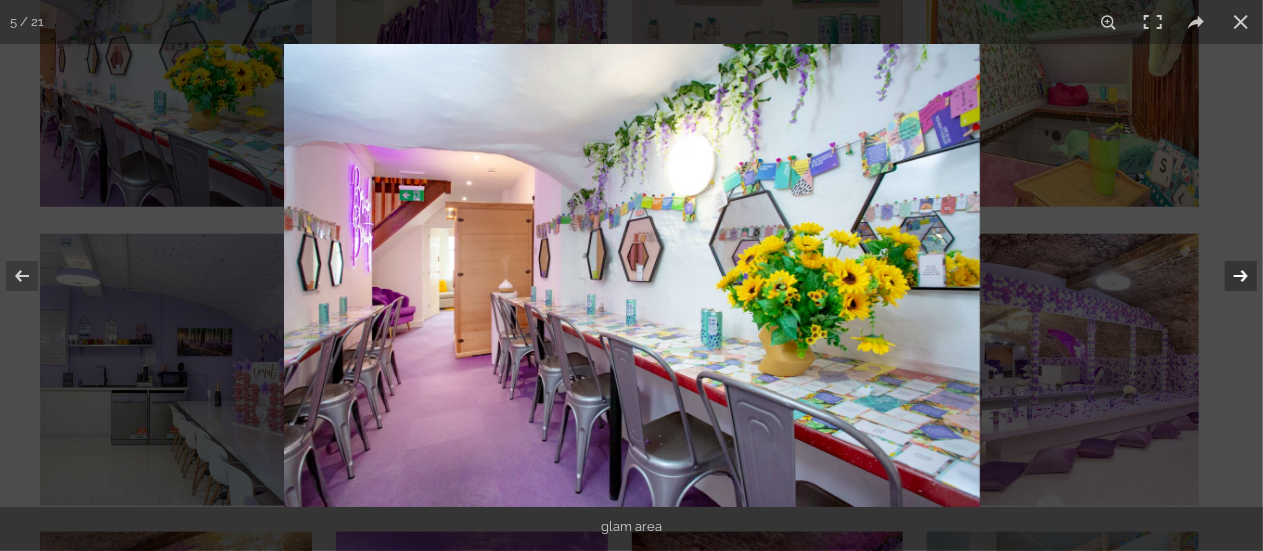 click at bounding box center (1228, 276) 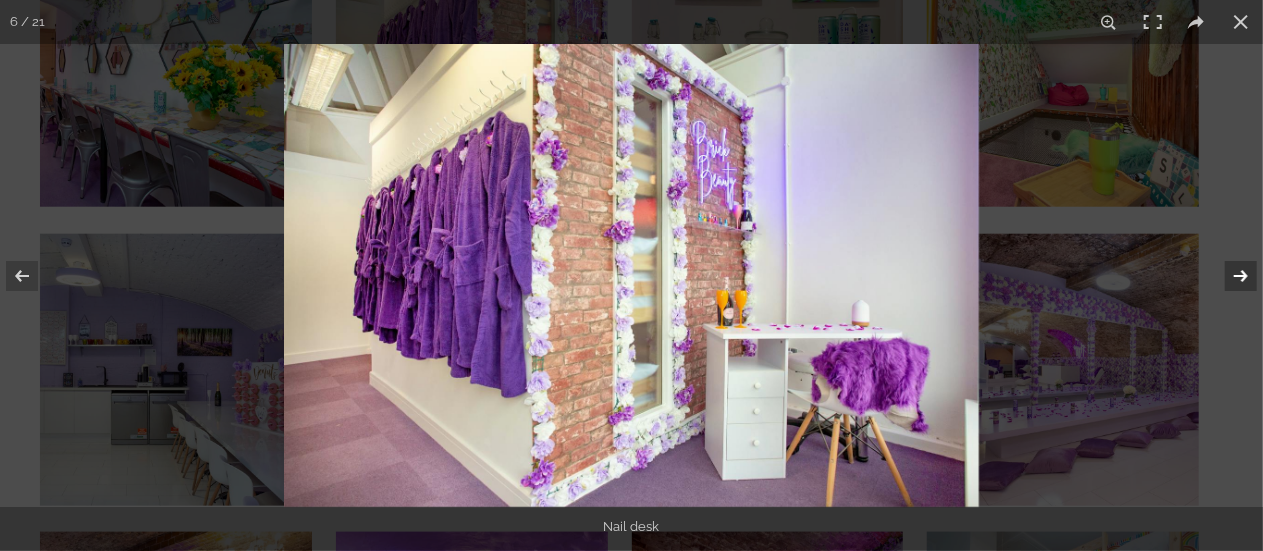 click at bounding box center (1228, 276) 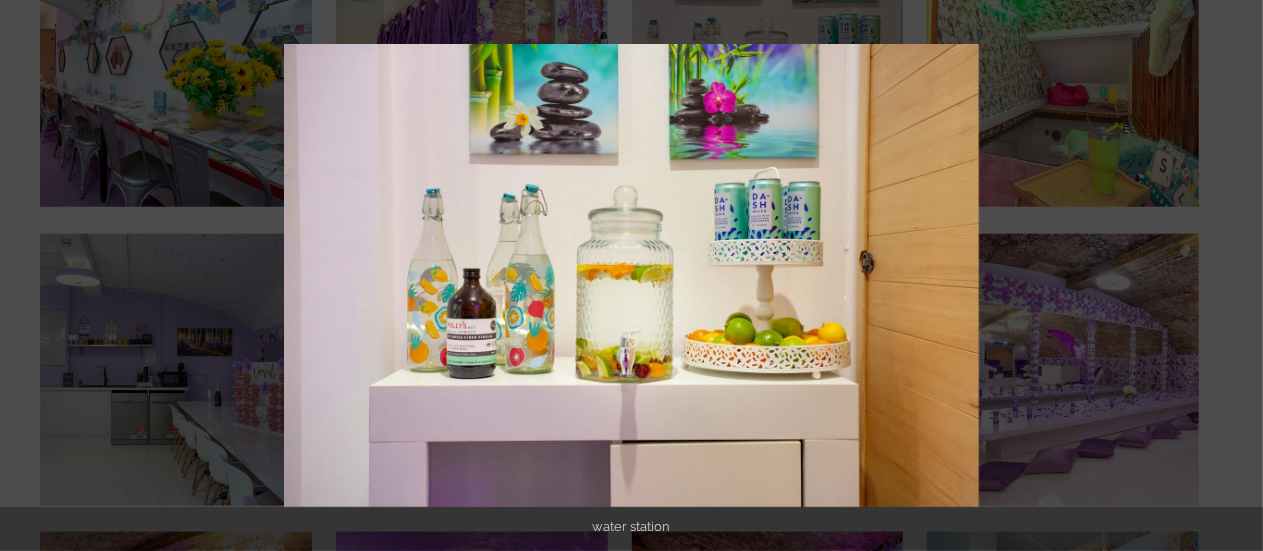 click at bounding box center (1228, 276) 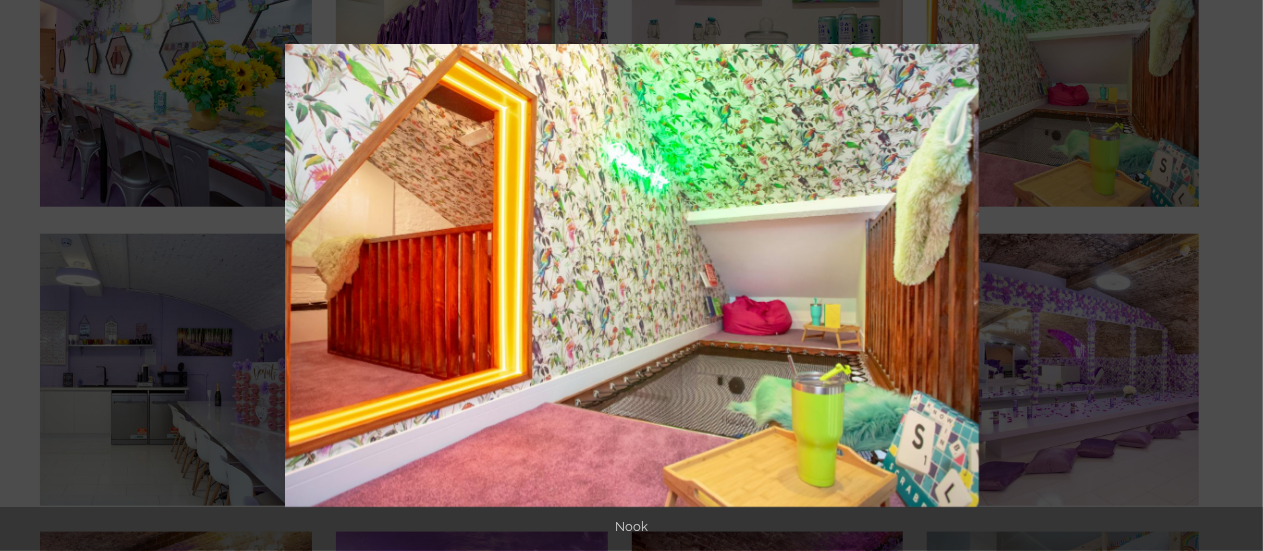 click at bounding box center [1228, 276] 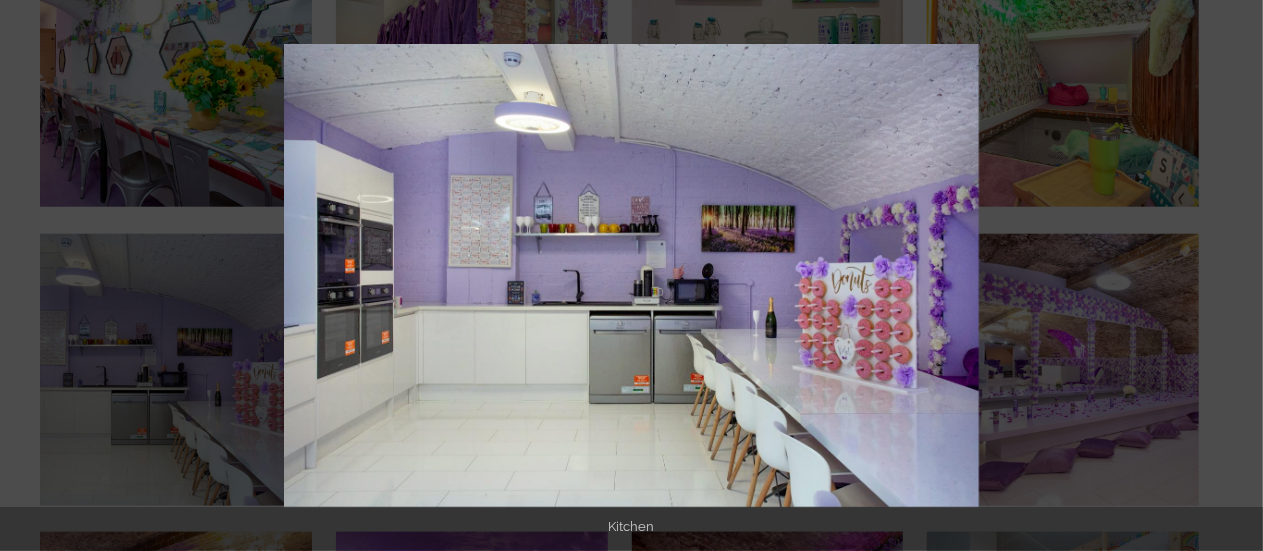 click at bounding box center (1228, 276) 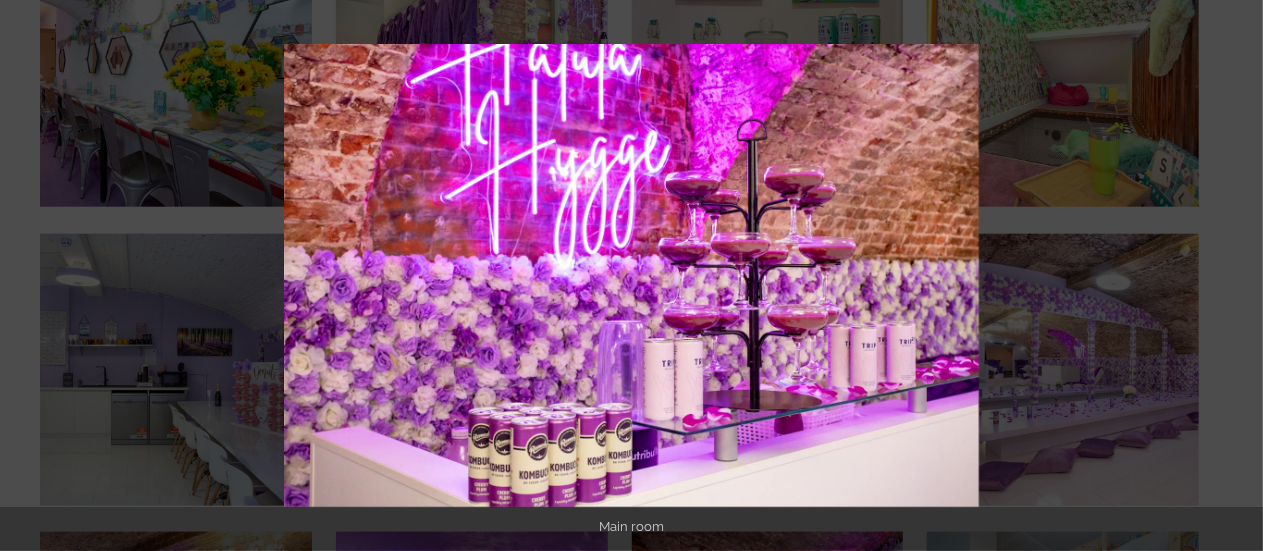 click at bounding box center (1228, 276) 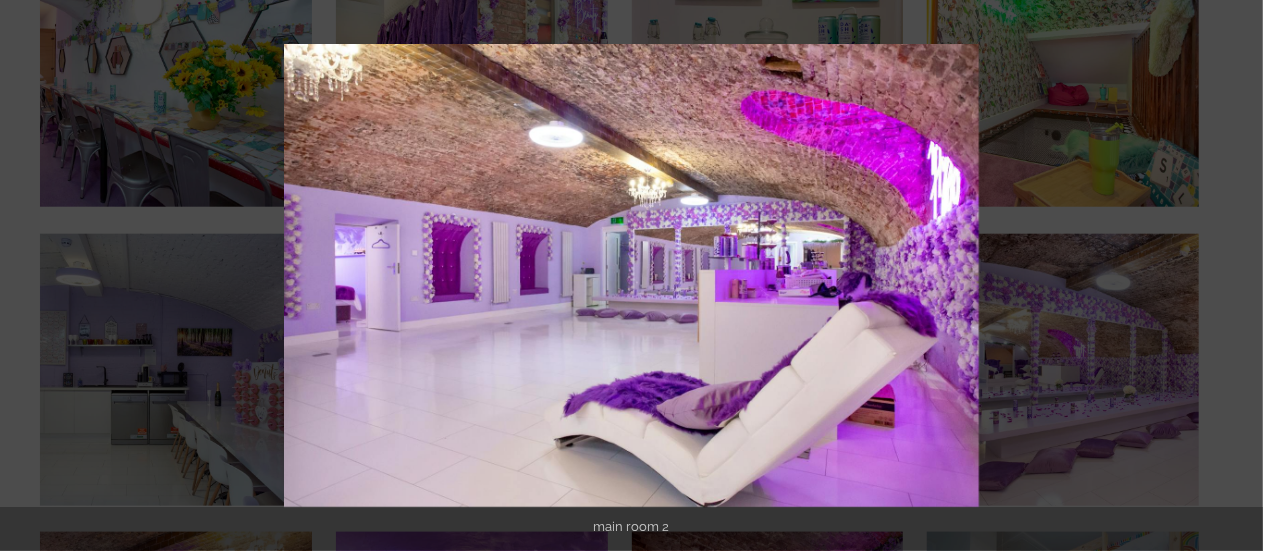 click at bounding box center (1228, 276) 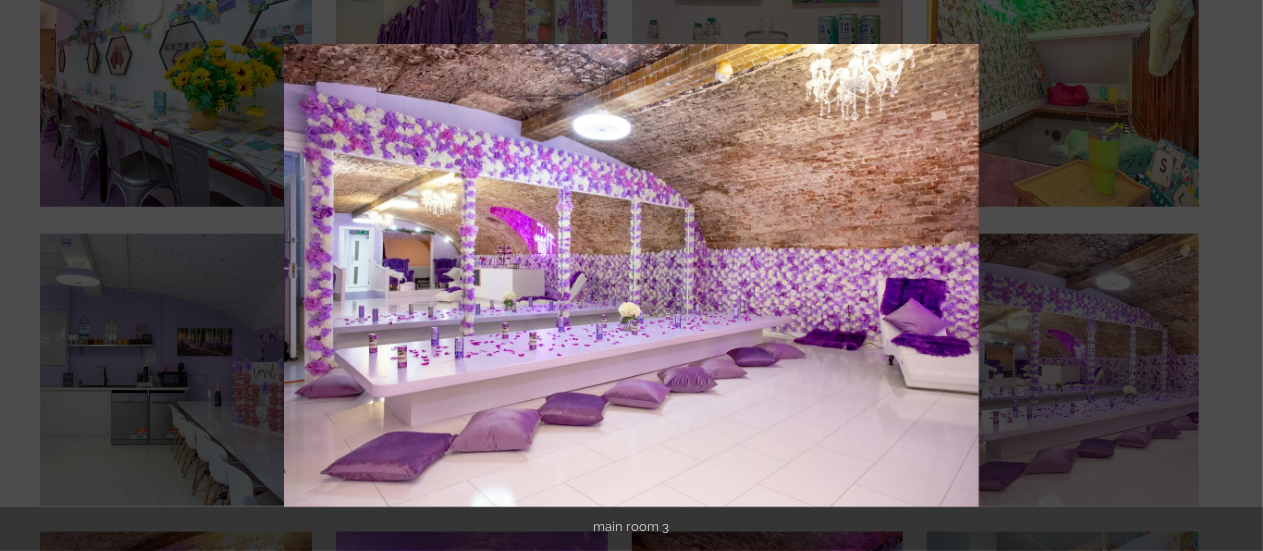 click at bounding box center (1228, 276) 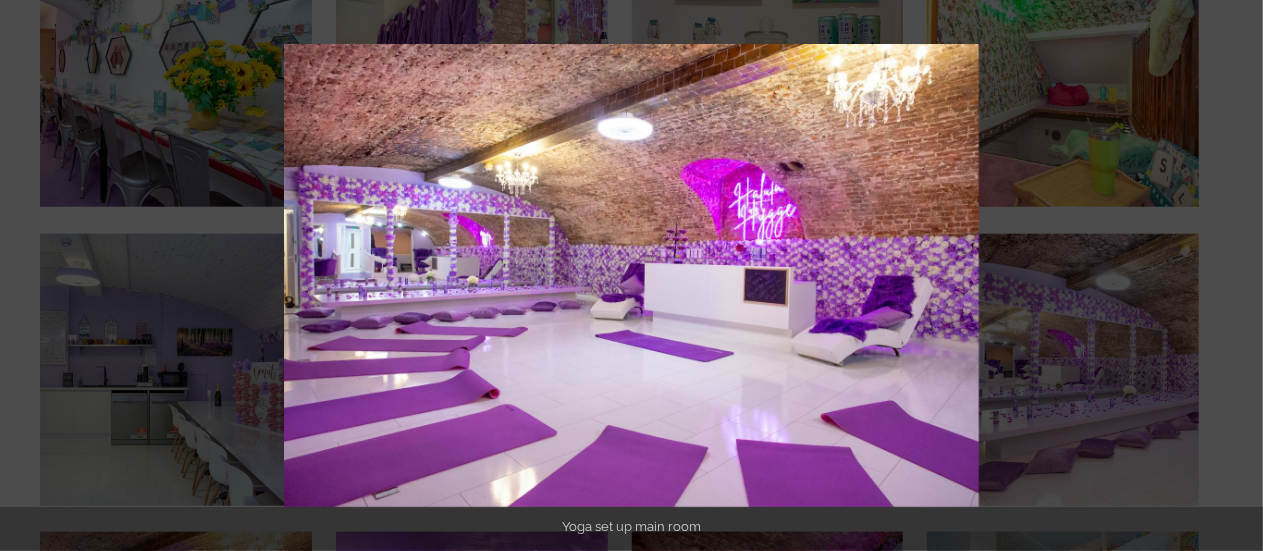 click at bounding box center [1228, 276] 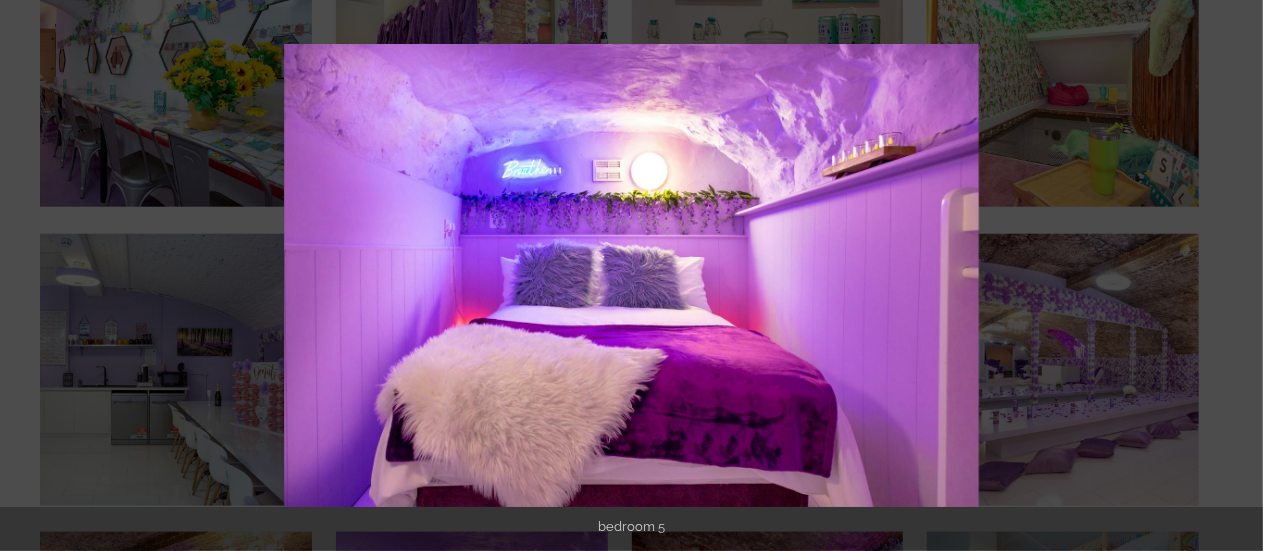 click at bounding box center (1228, 276) 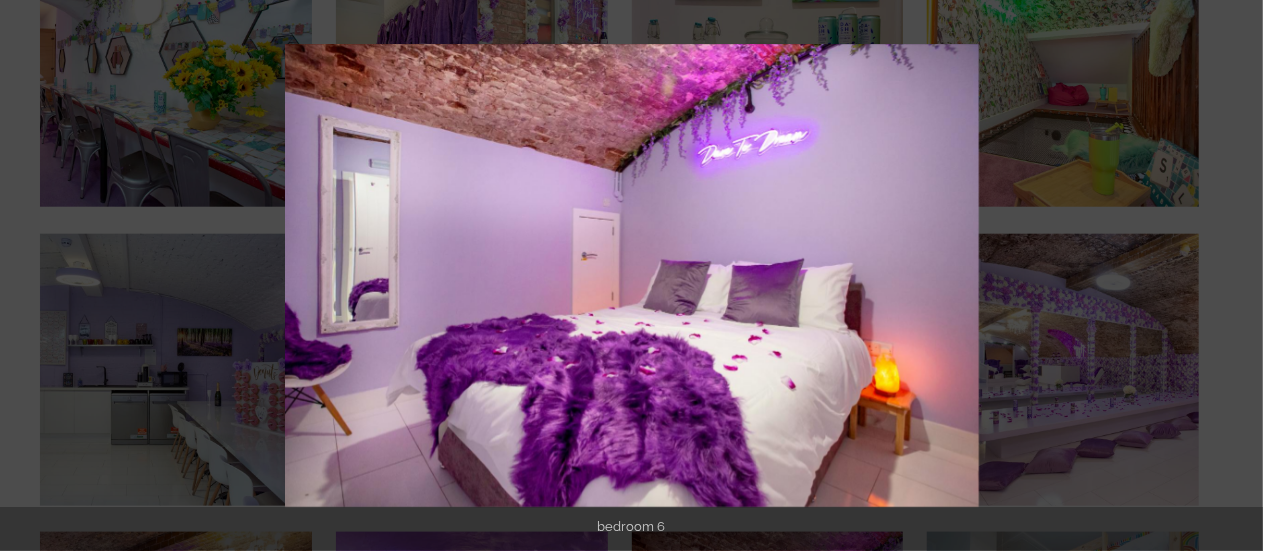 click at bounding box center (1228, 276) 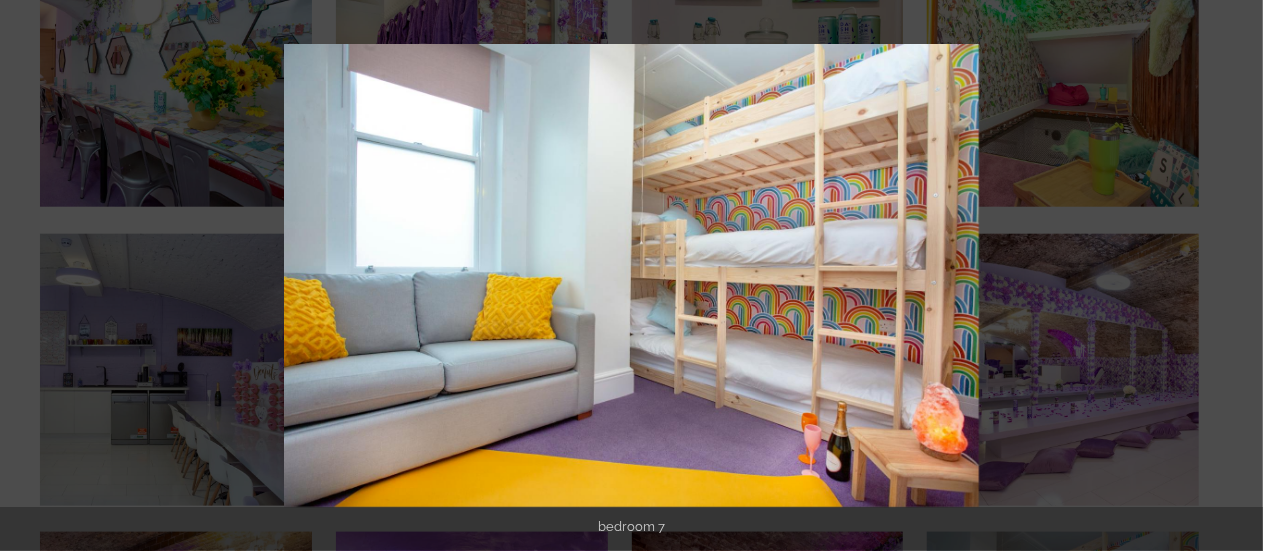 click at bounding box center (1228, 276) 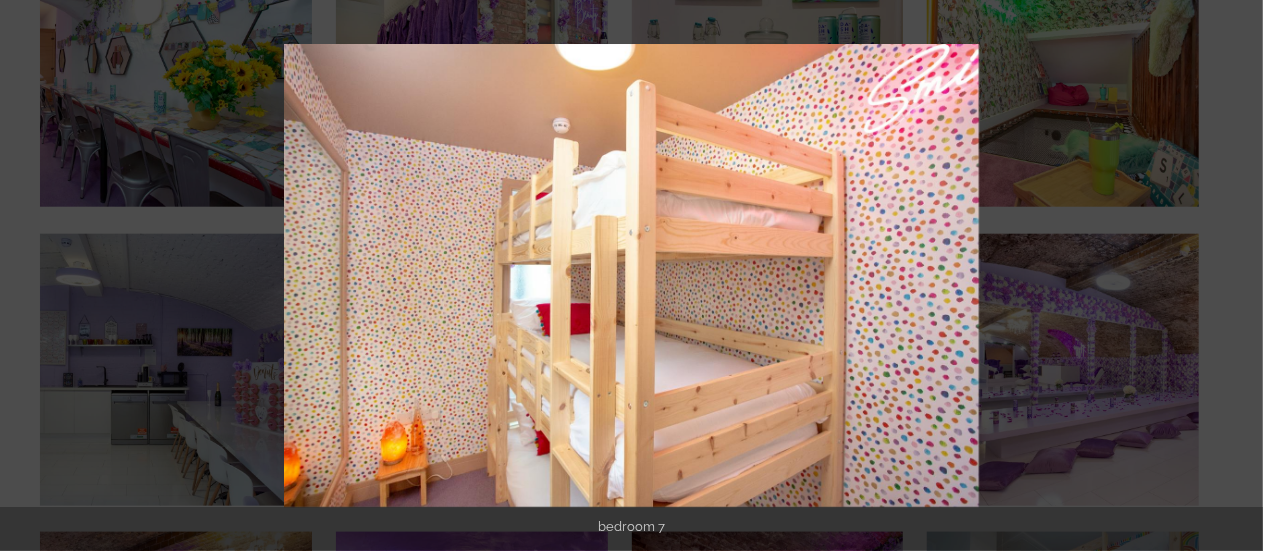 click at bounding box center (1228, 276) 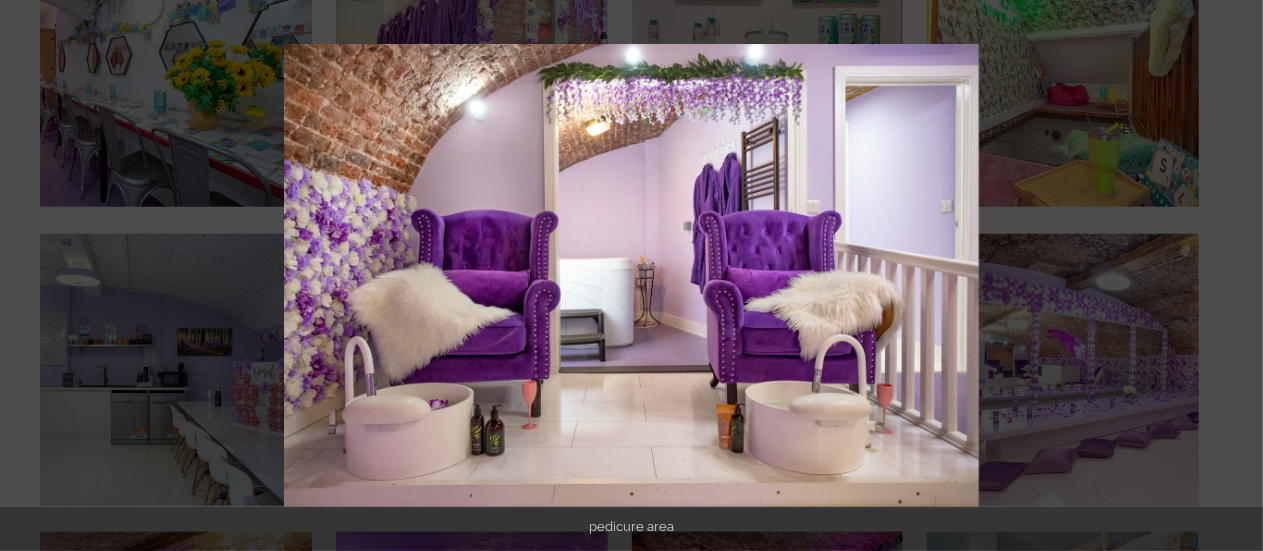 click at bounding box center (1228, 276) 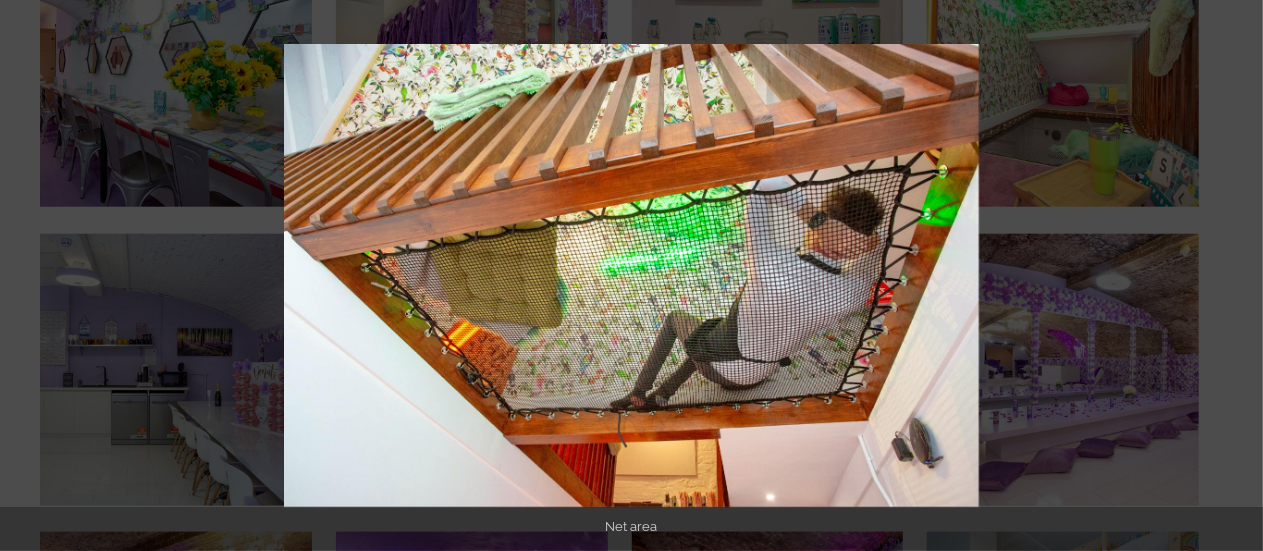 click at bounding box center (1228, 276) 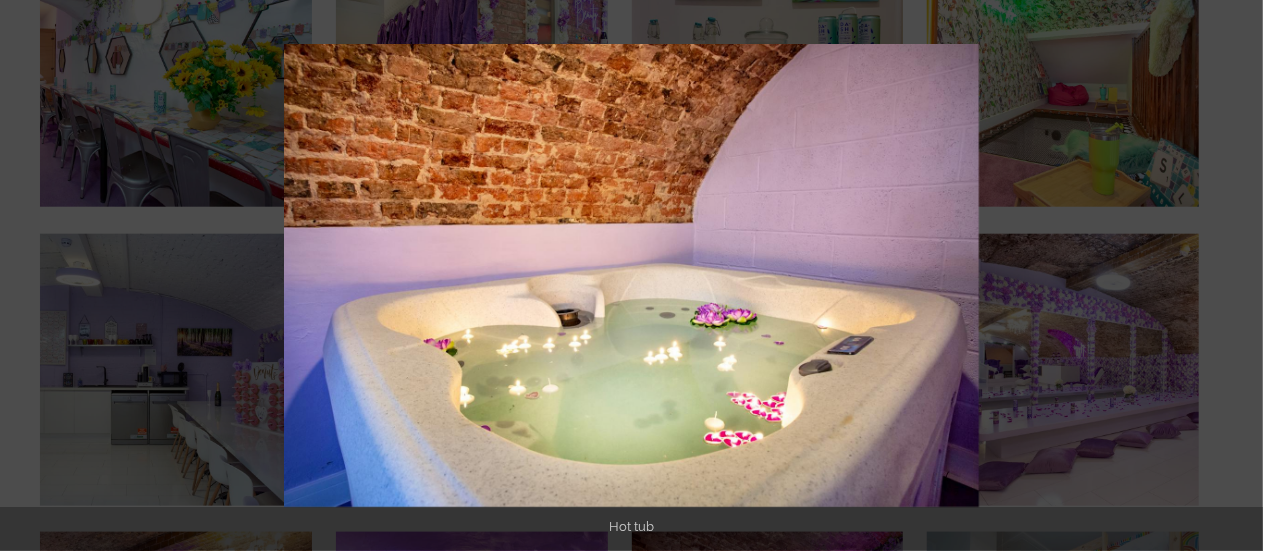 click at bounding box center [1228, 276] 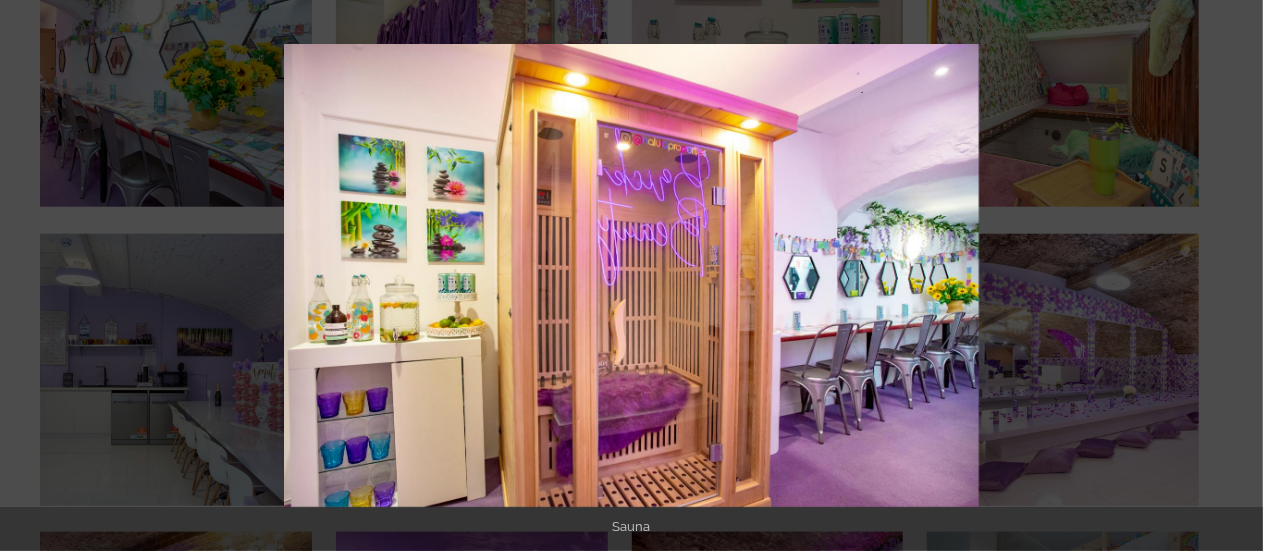 click at bounding box center [1228, 276] 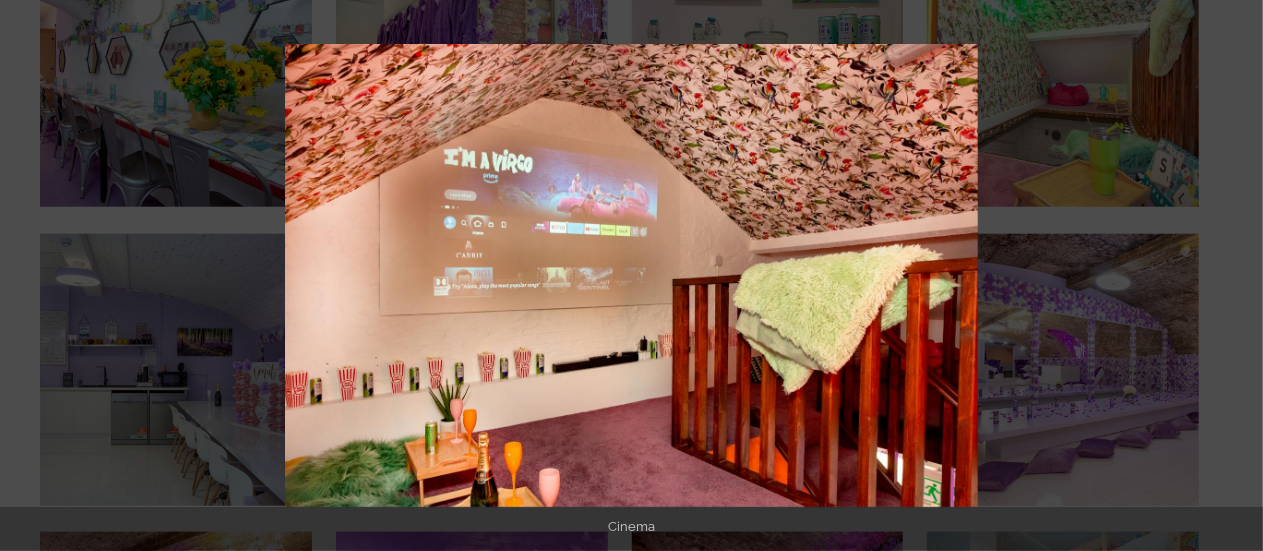 click at bounding box center (1228, 276) 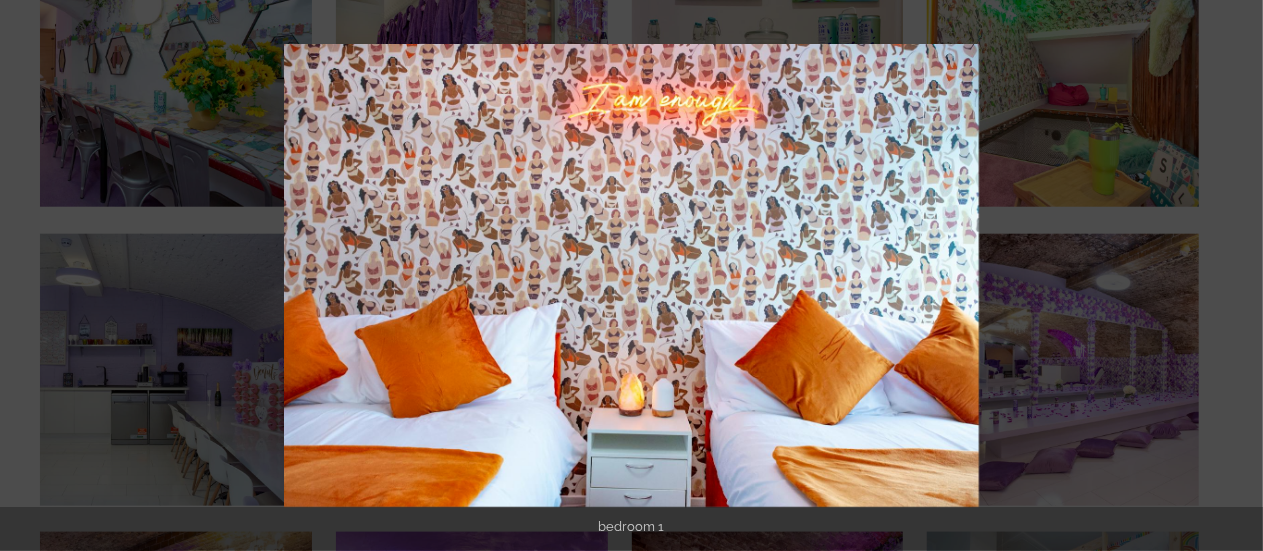 click at bounding box center [1228, 276] 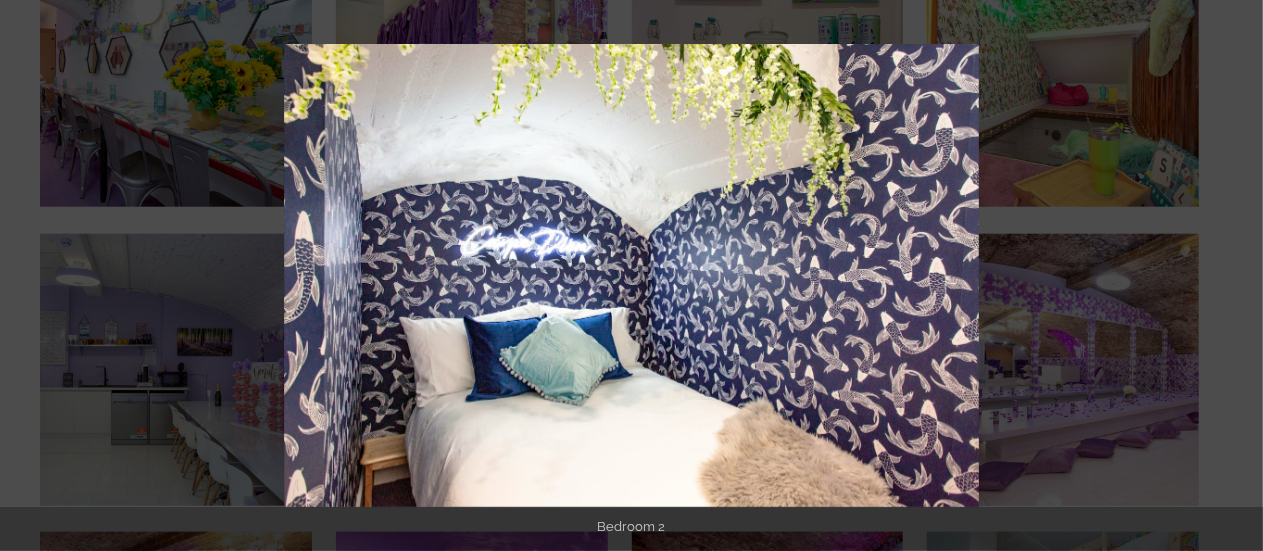 click at bounding box center [1228, 276] 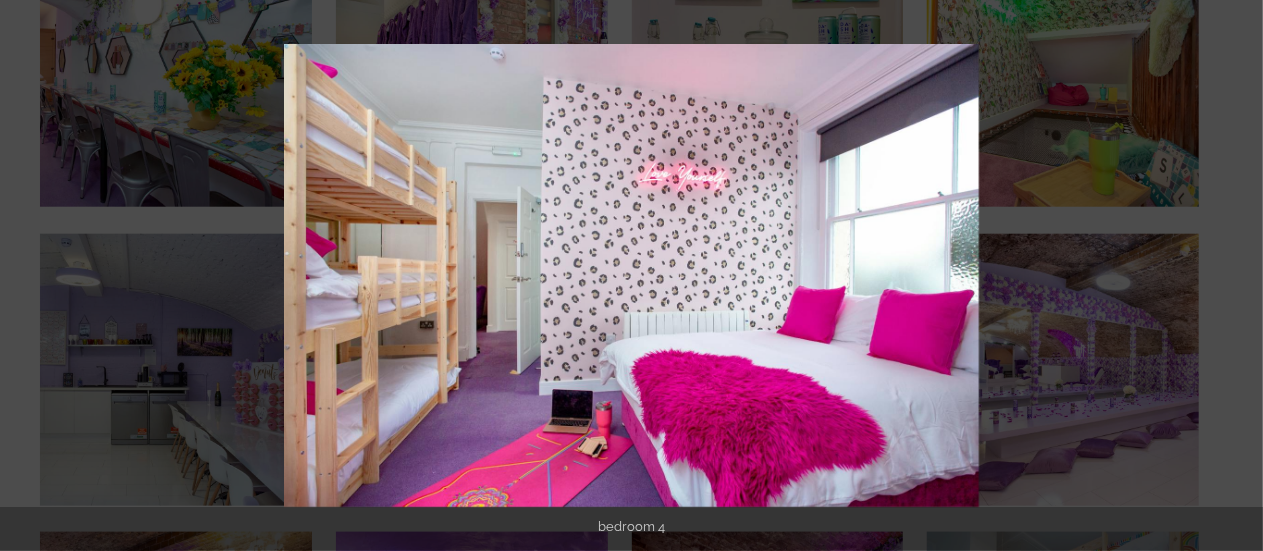 click at bounding box center (1228, 276) 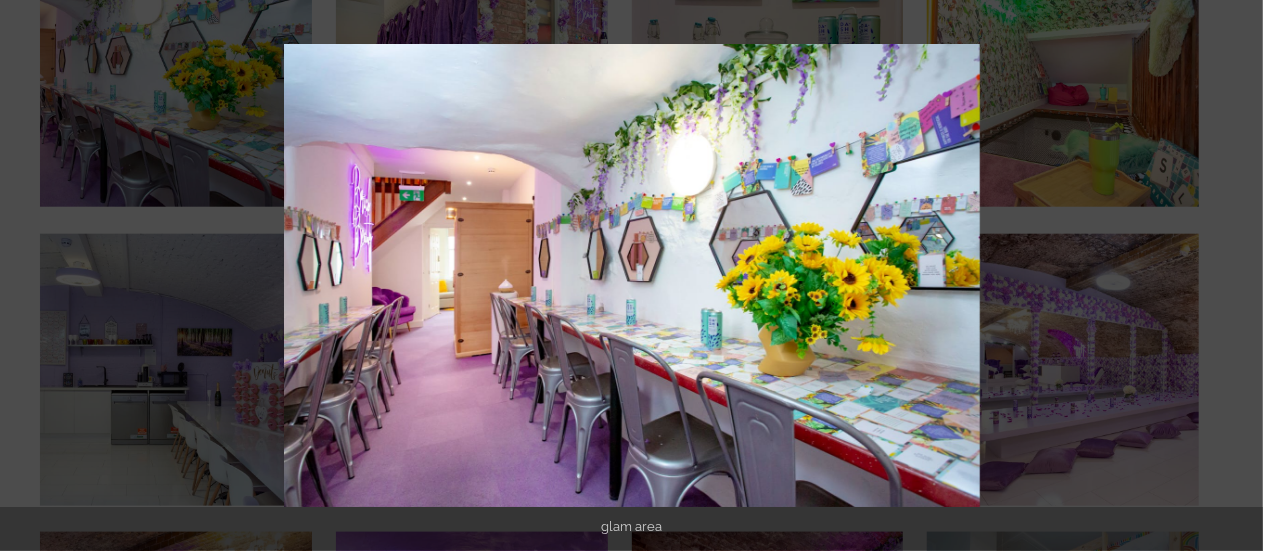 click at bounding box center (1228, 276) 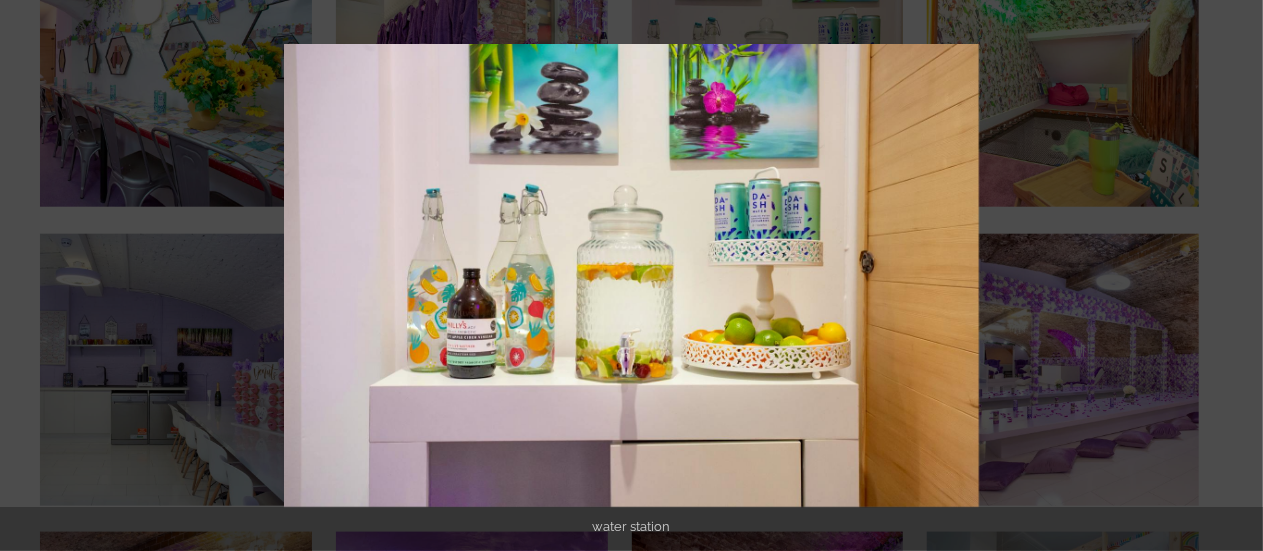 click at bounding box center (1228, 276) 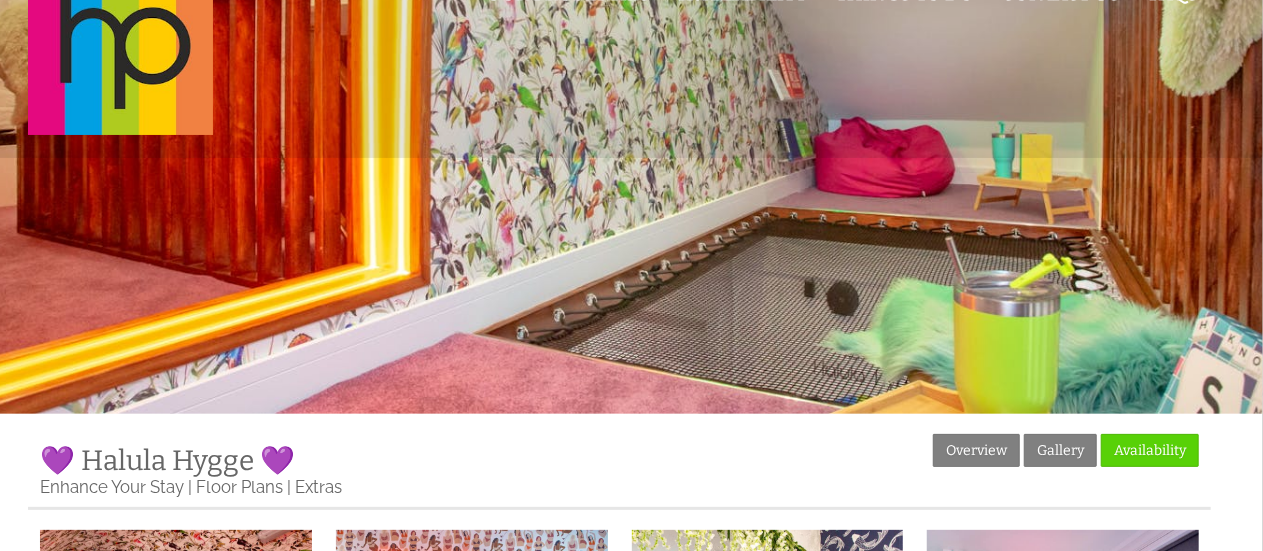 scroll, scrollTop: 67, scrollLeft: 0, axis: vertical 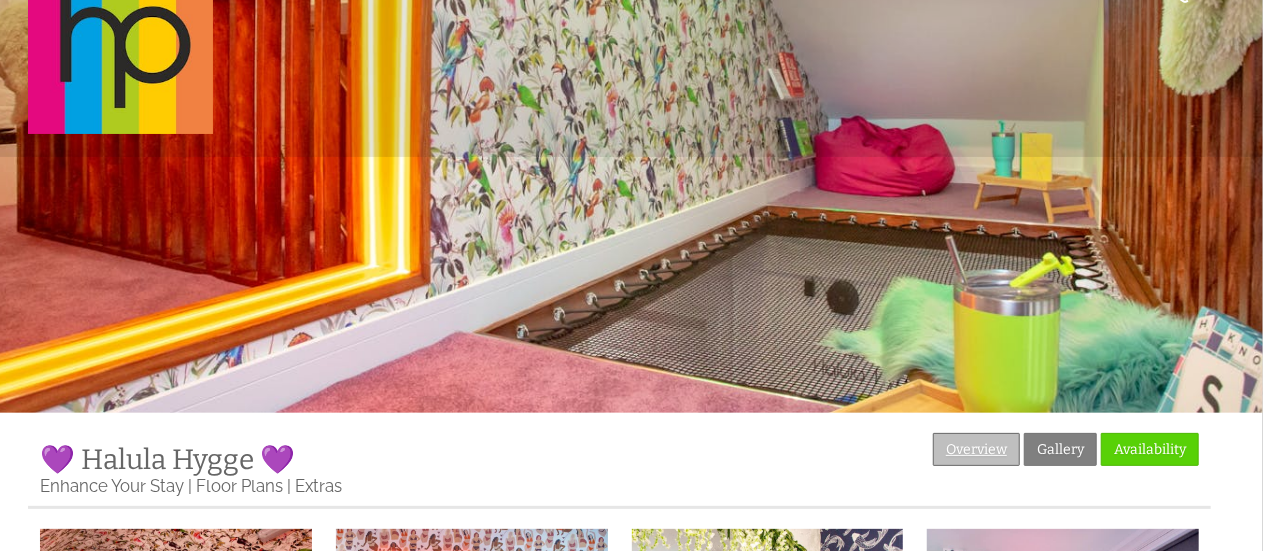 click on "Overview" at bounding box center (976, 449) 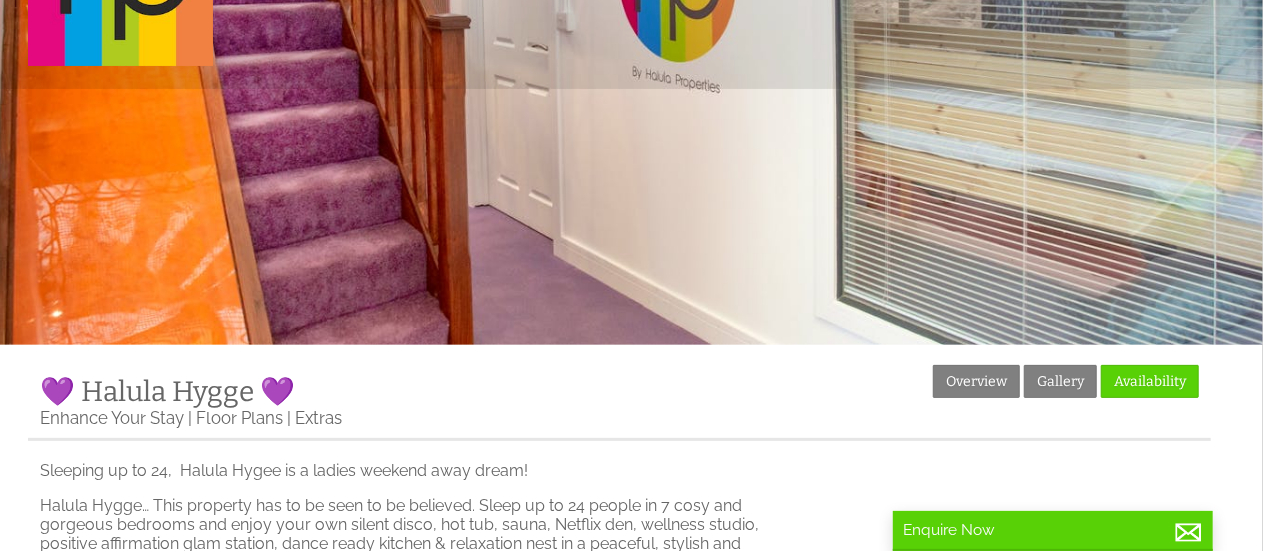 scroll, scrollTop: 0, scrollLeft: 0, axis: both 